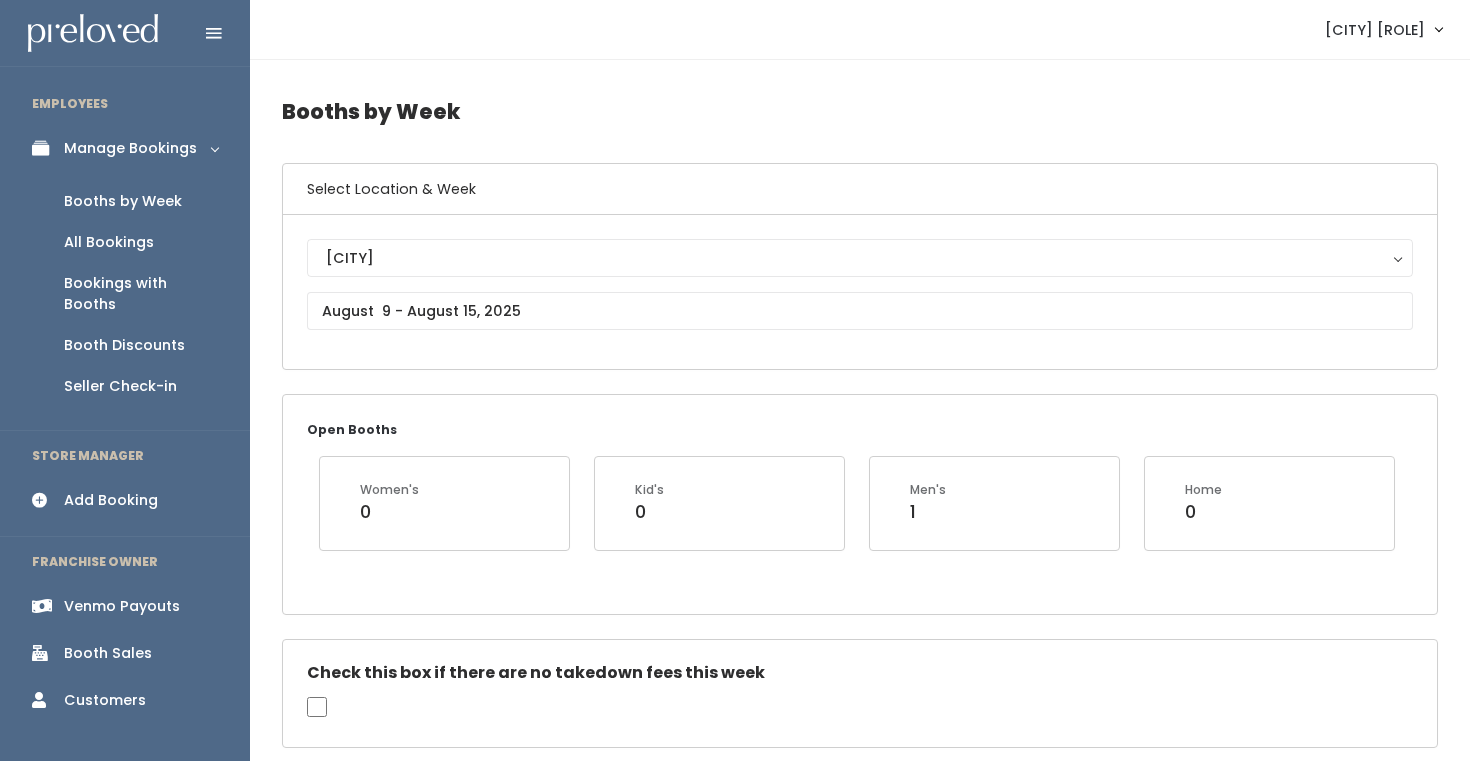 scroll, scrollTop: 3481, scrollLeft: 0, axis: vertical 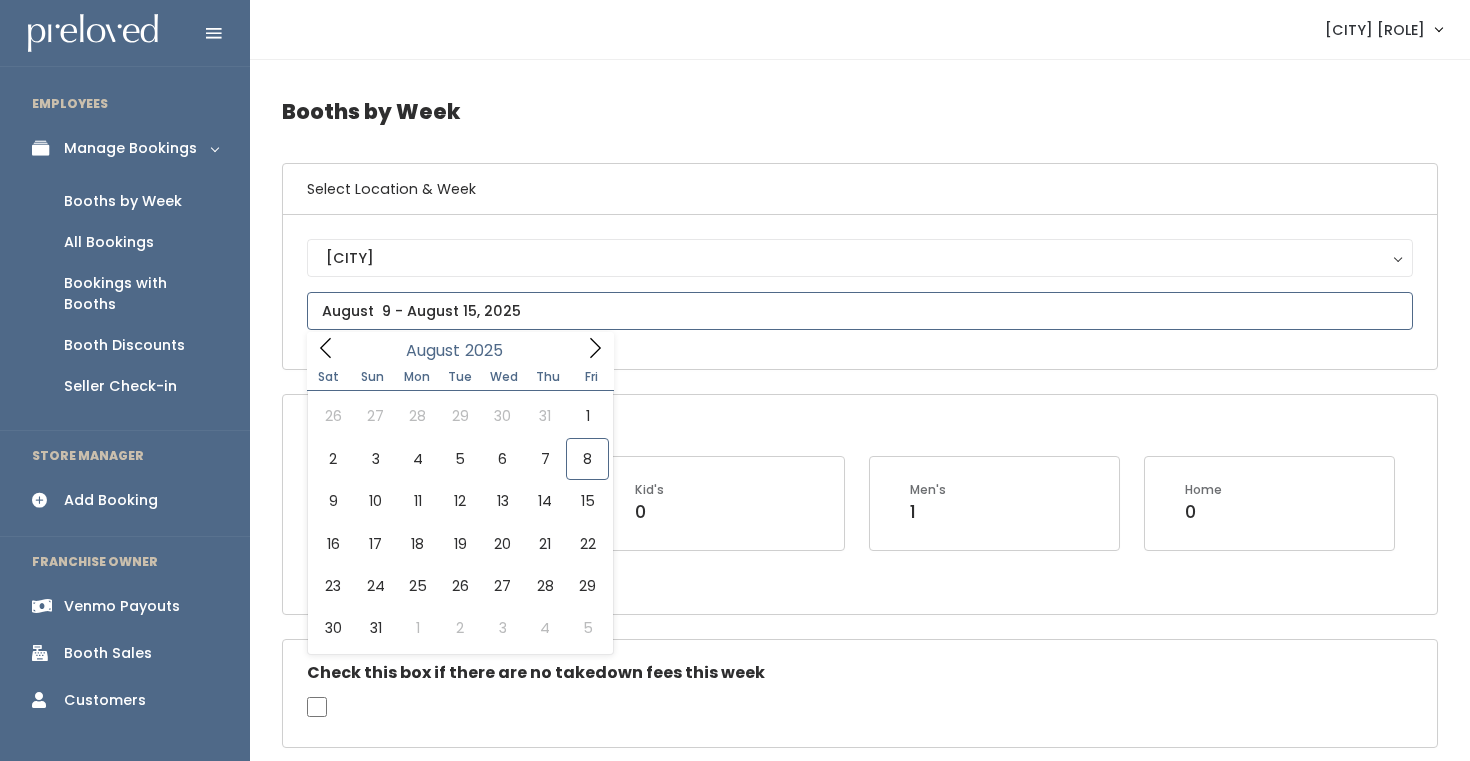 click at bounding box center [860, 311] 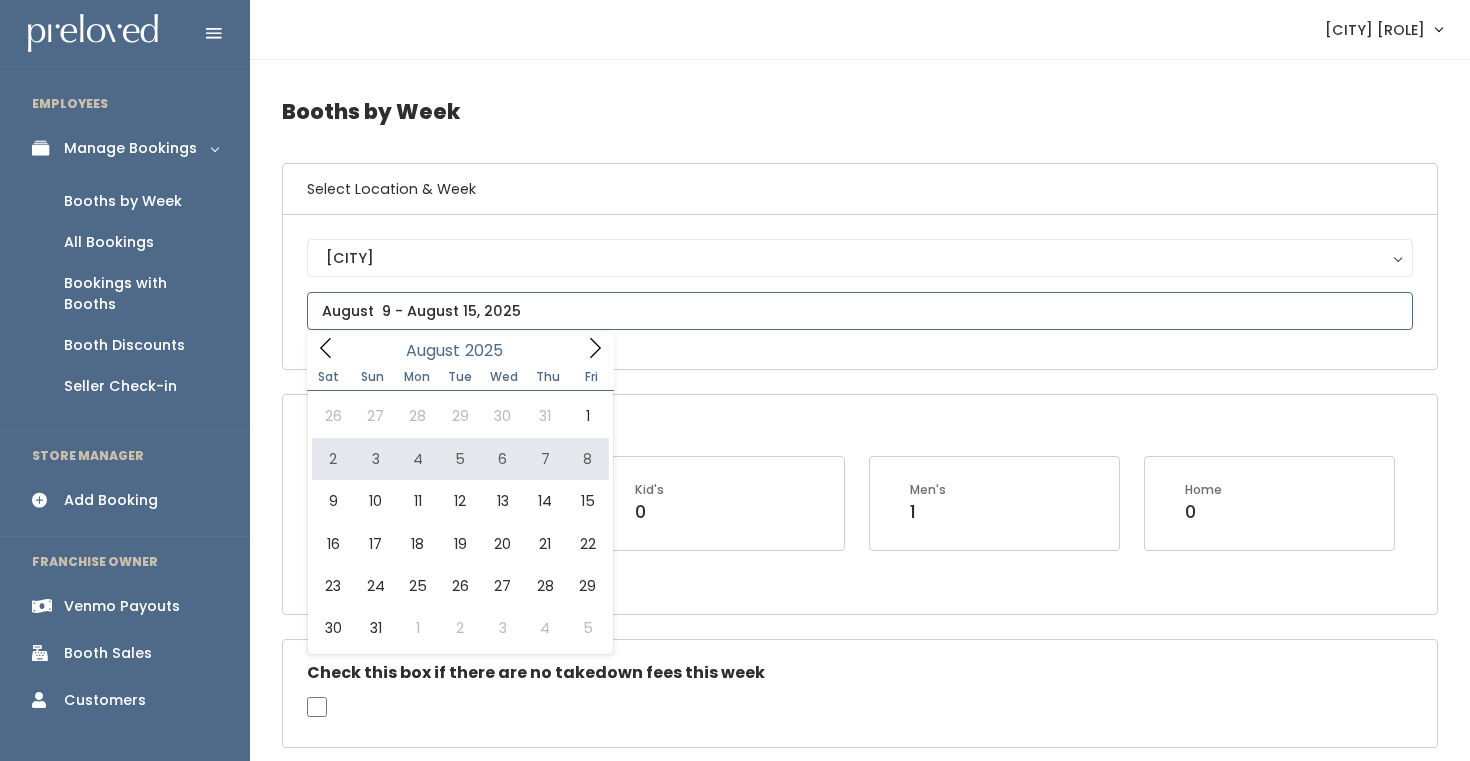 type on "August 2 to August 8" 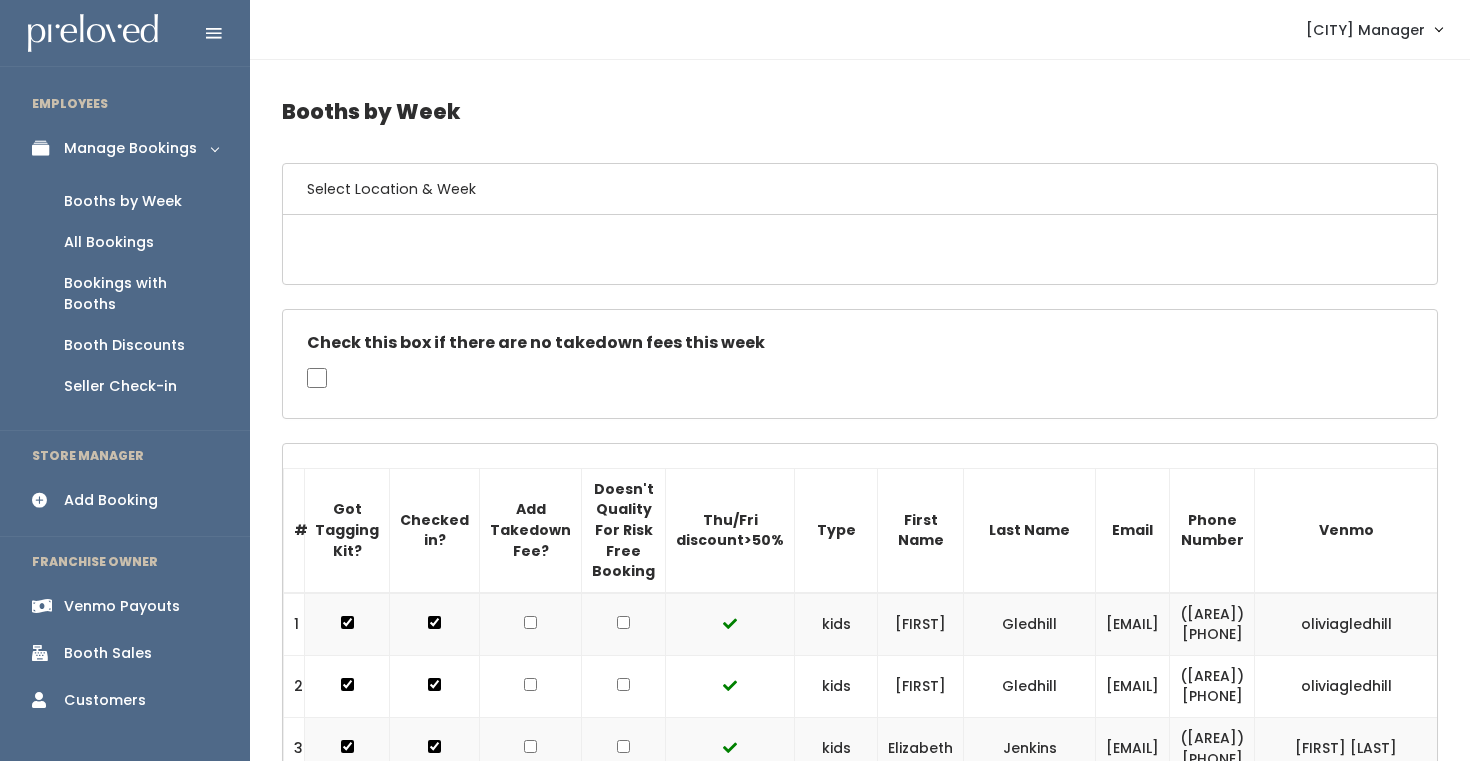 scroll, scrollTop: 0, scrollLeft: 0, axis: both 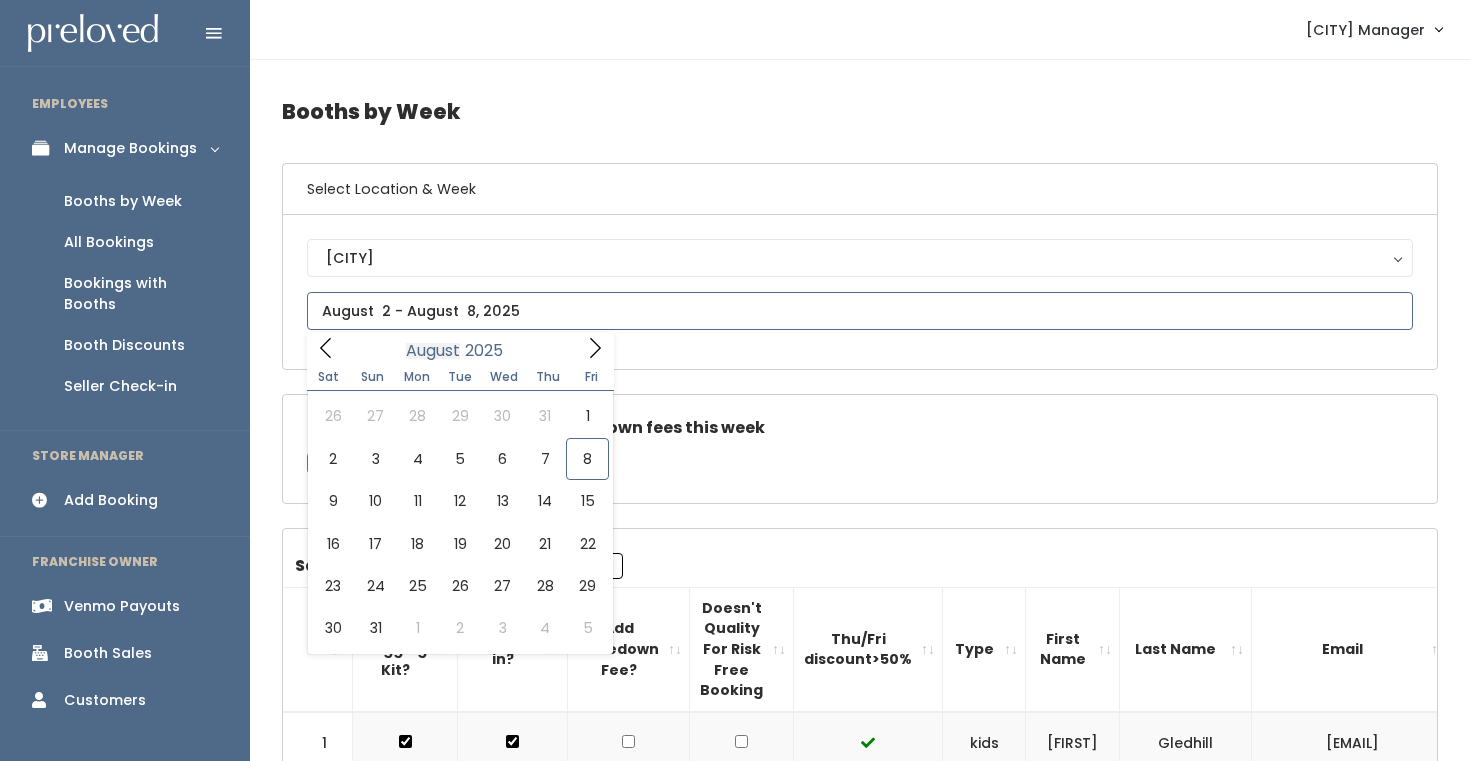 click at bounding box center (860, 311) 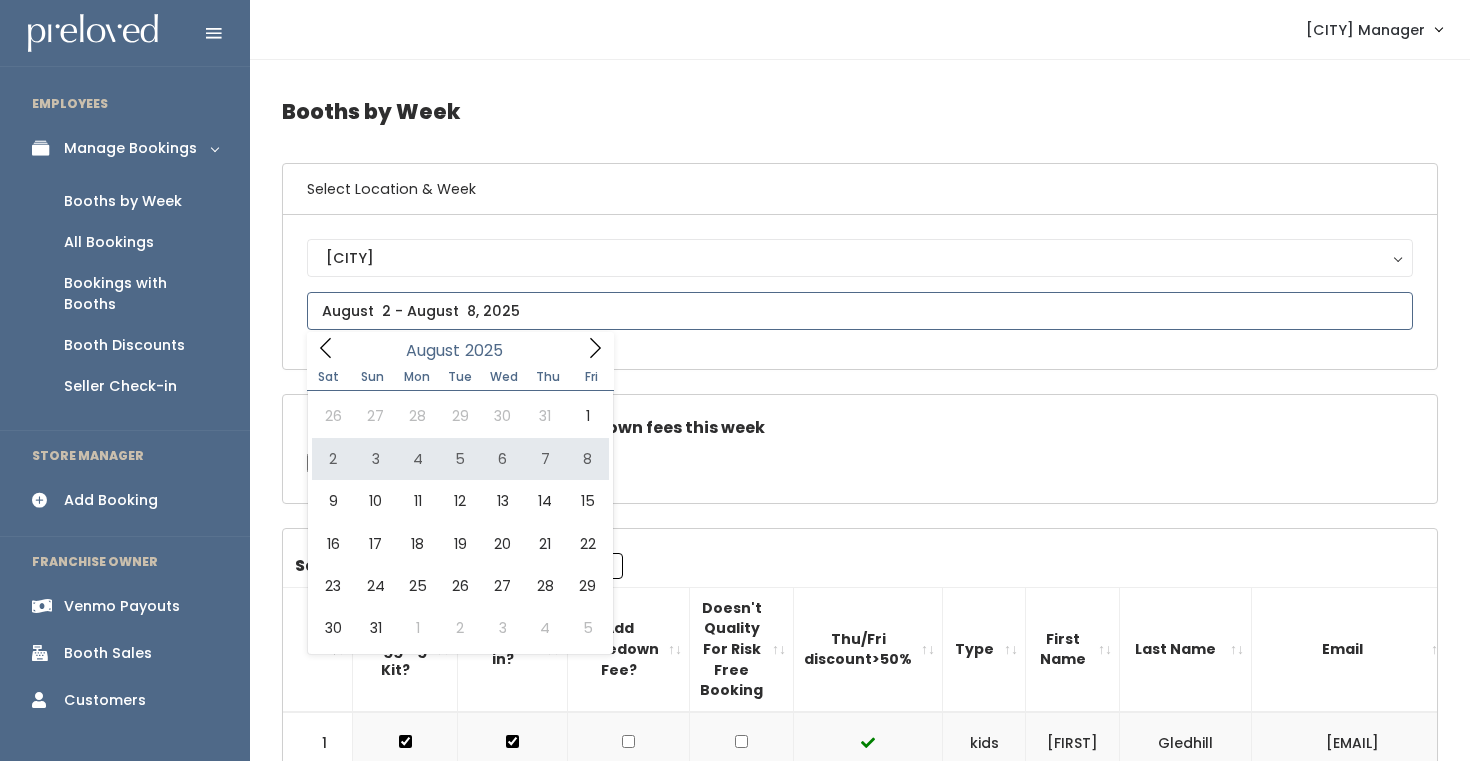 type on "August 2 to August 8" 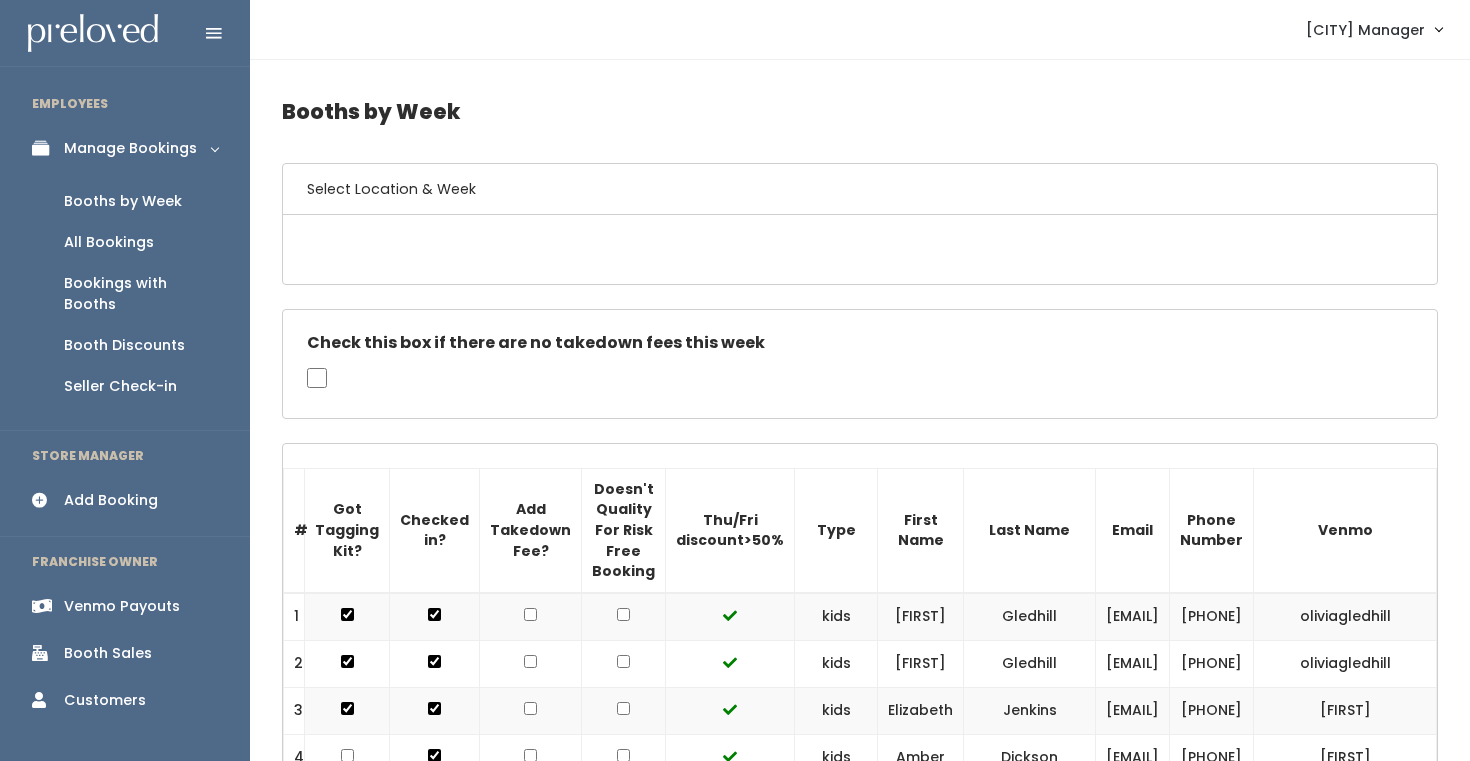 scroll, scrollTop: 0, scrollLeft: 0, axis: both 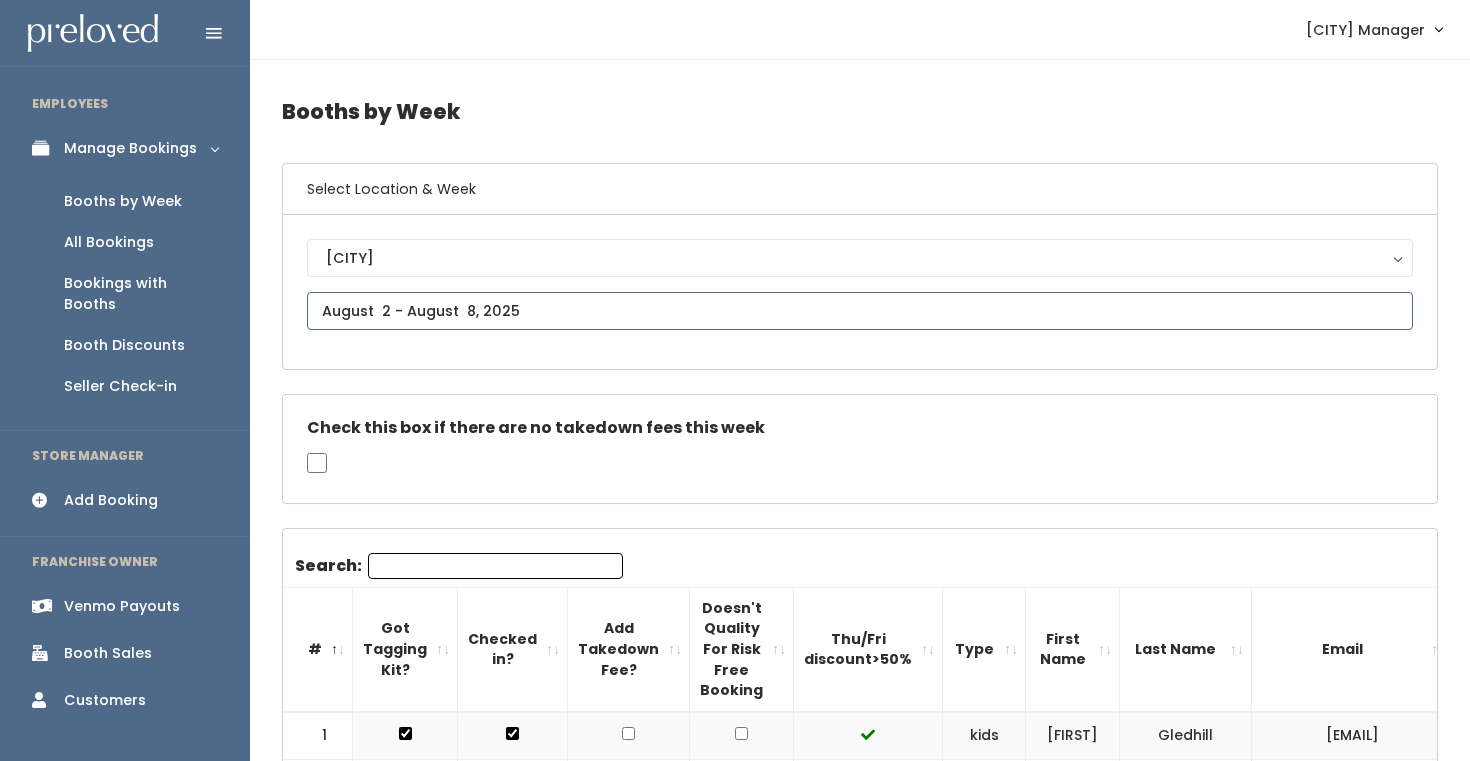 click at bounding box center [860, 311] 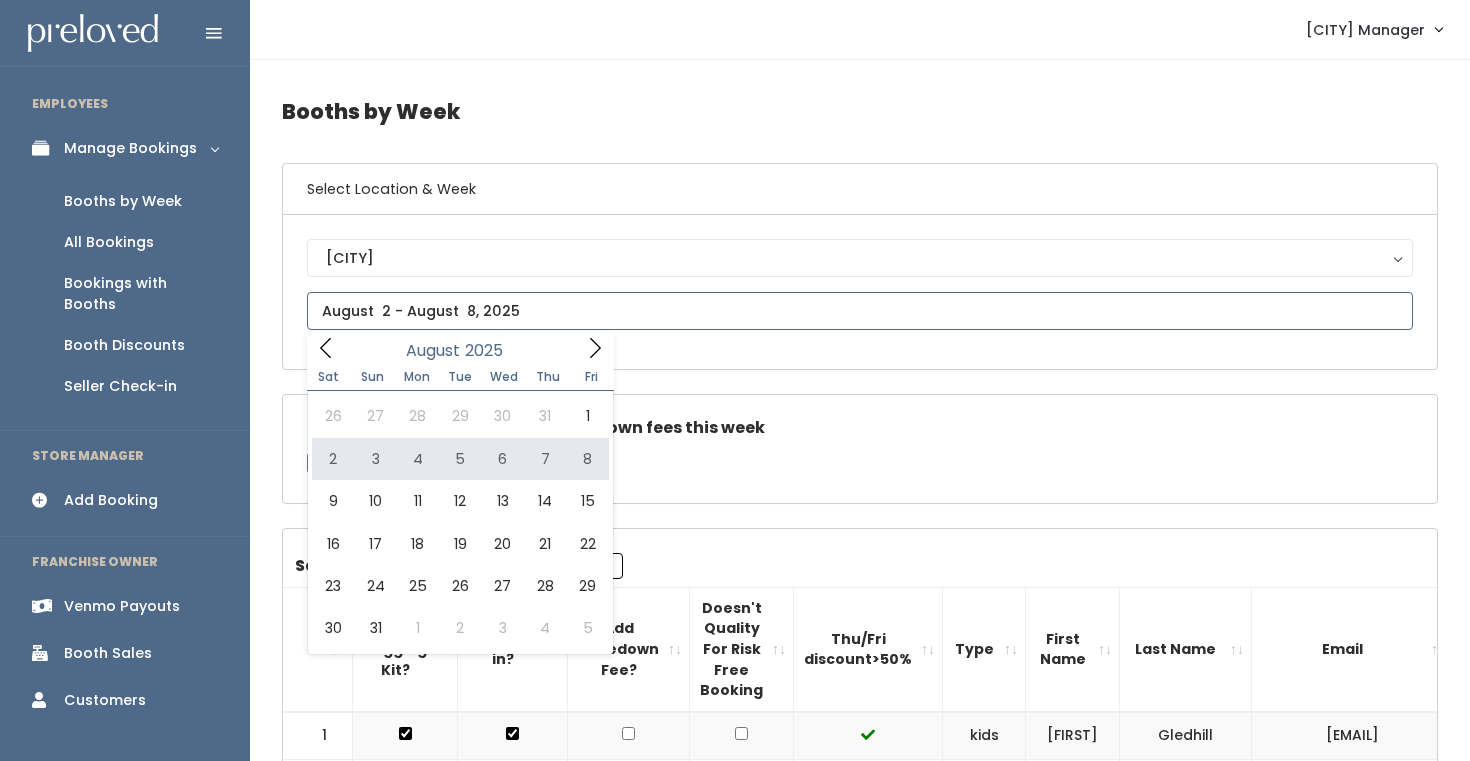 type on "August 2 to August 8" 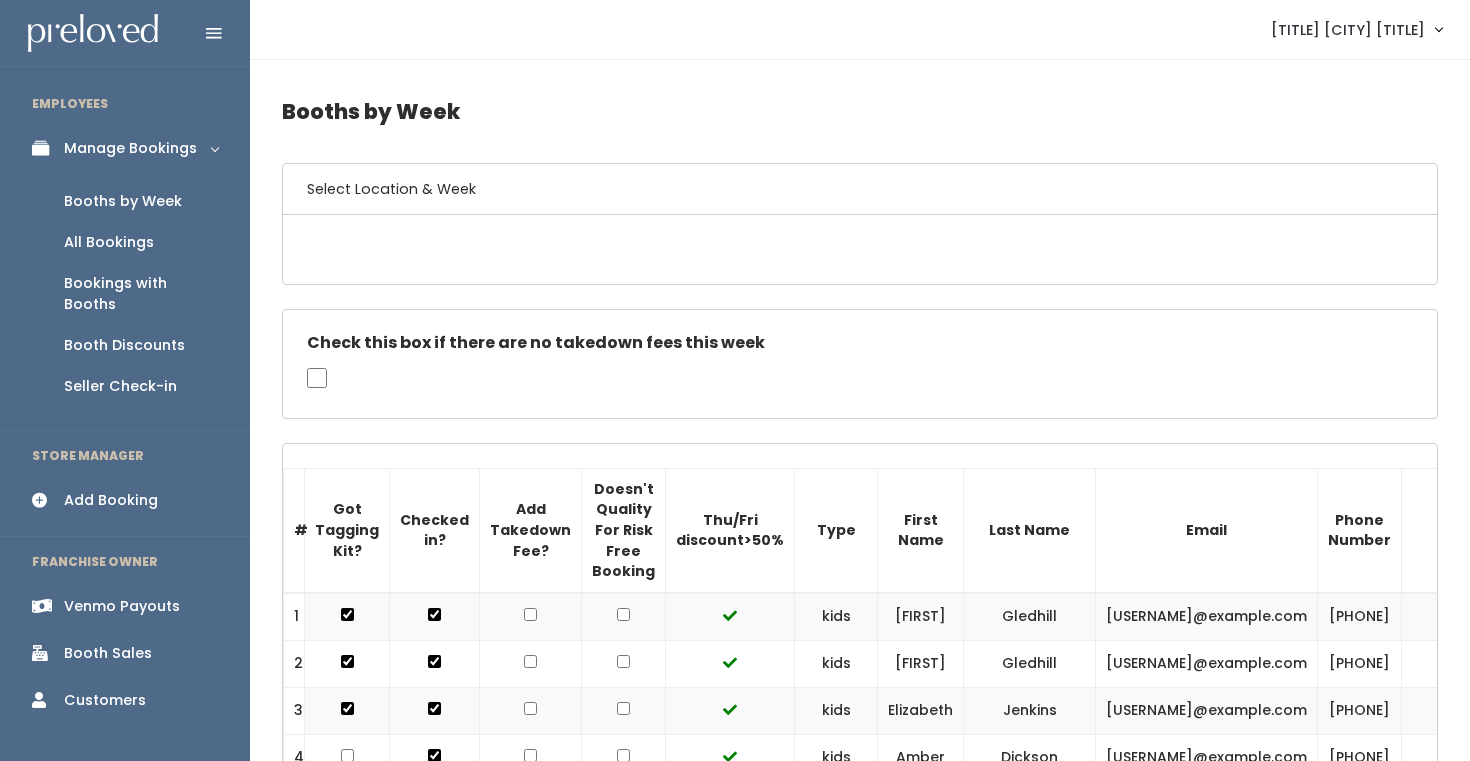 scroll, scrollTop: 90, scrollLeft: 0, axis: vertical 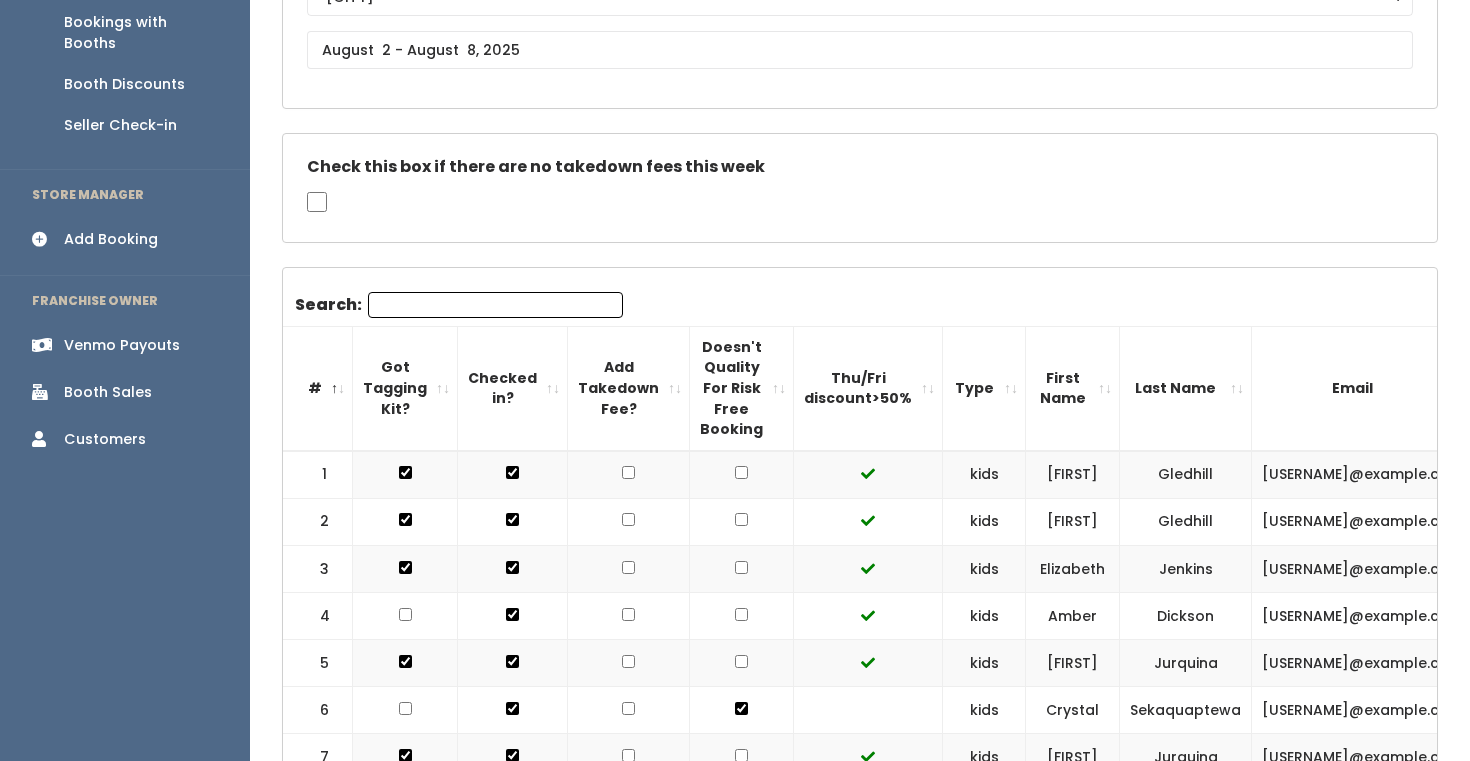 click at bounding box center [741, 472] 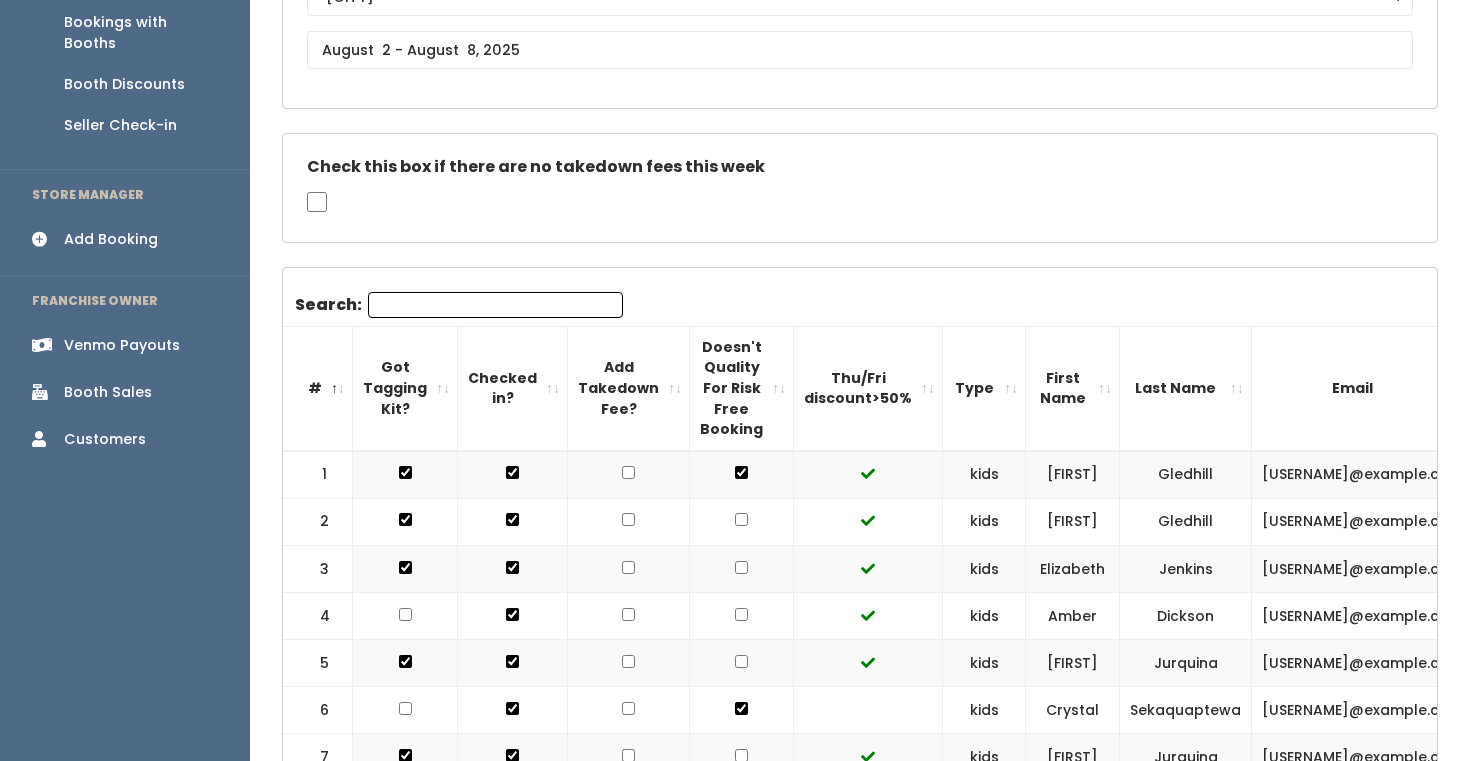 click at bounding box center [741, 519] 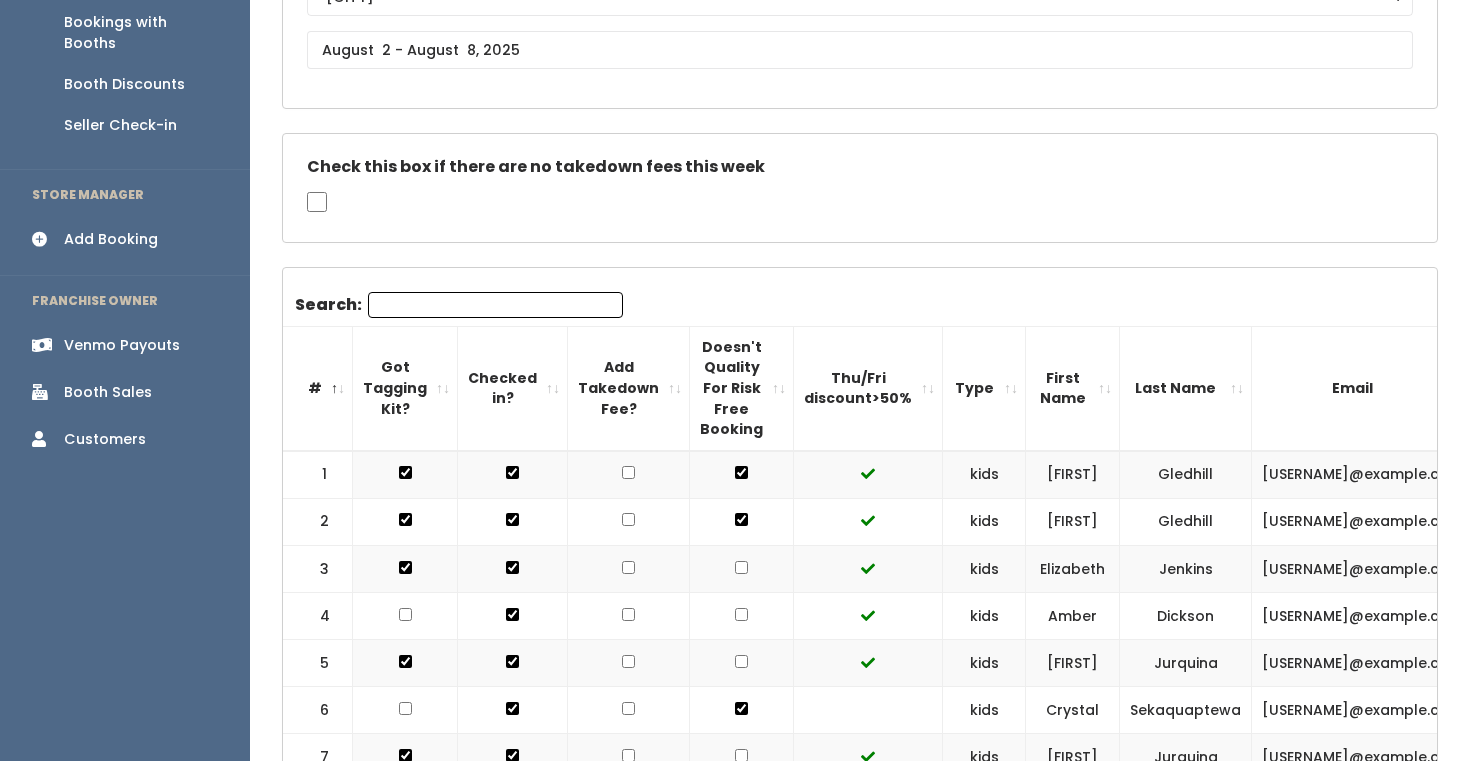 click at bounding box center (741, 472) 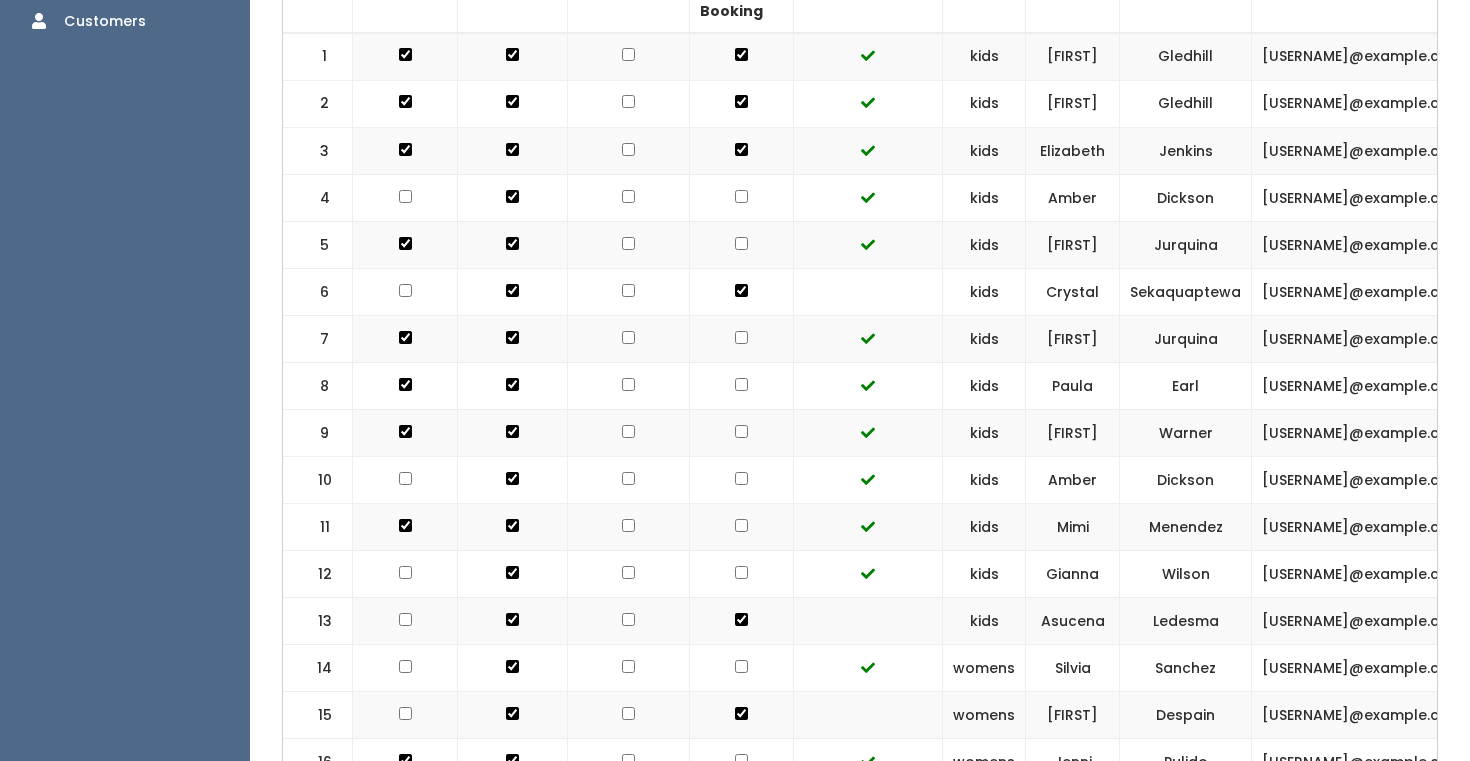 scroll, scrollTop: 704, scrollLeft: 0, axis: vertical 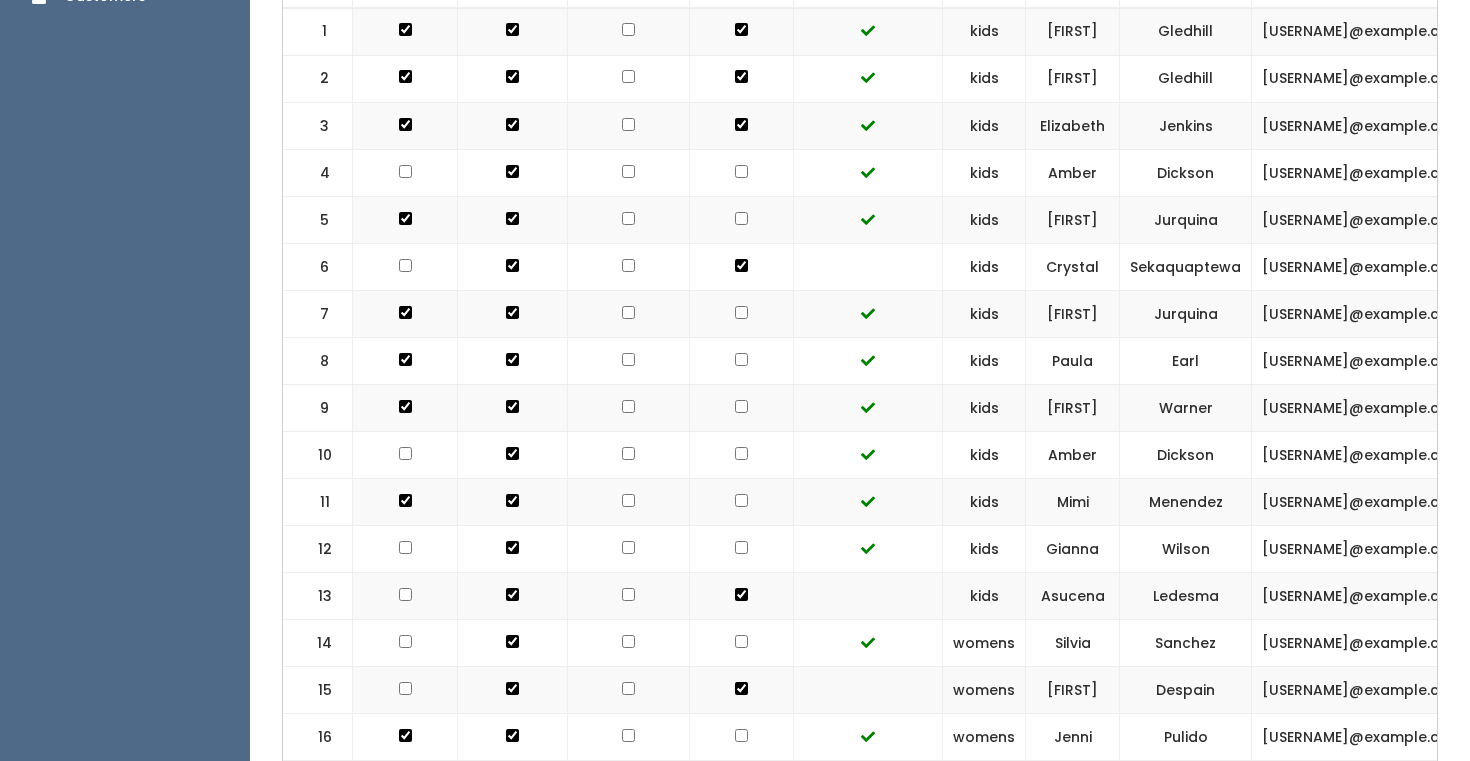 click at bounding box center (741, 29) 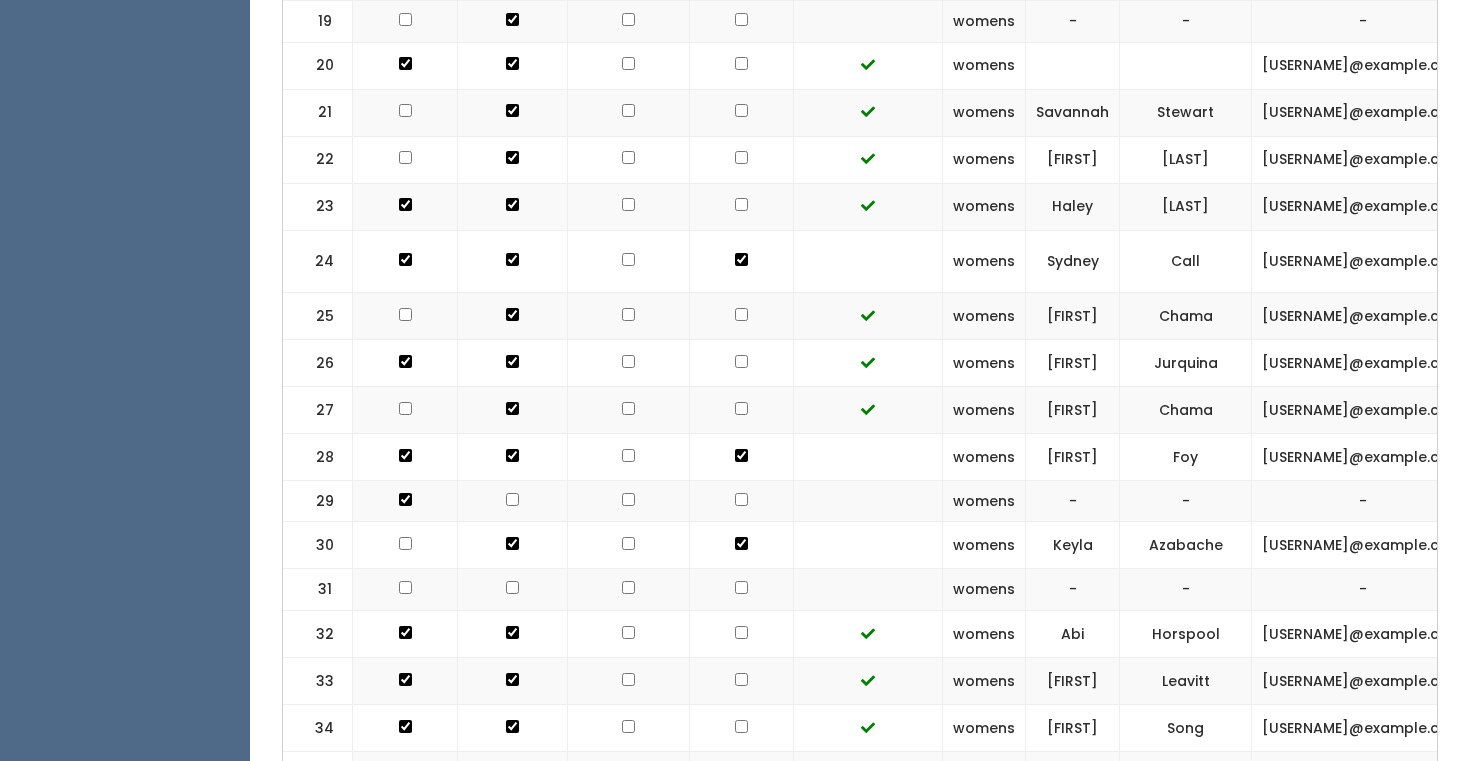 scroll, scrollTop: 1559, scrollLeft: 0, axis: vertical 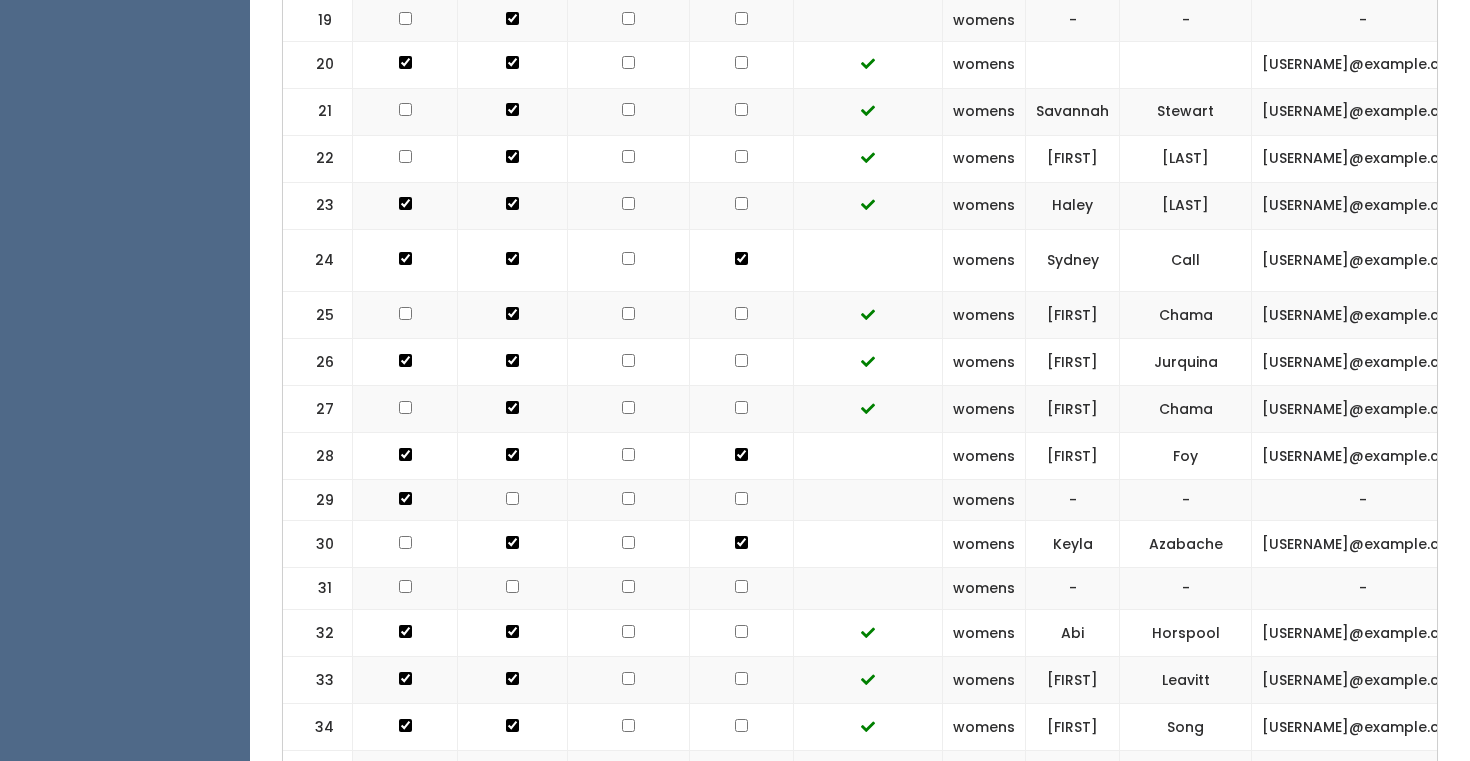 click at bounding box center [742, 314] 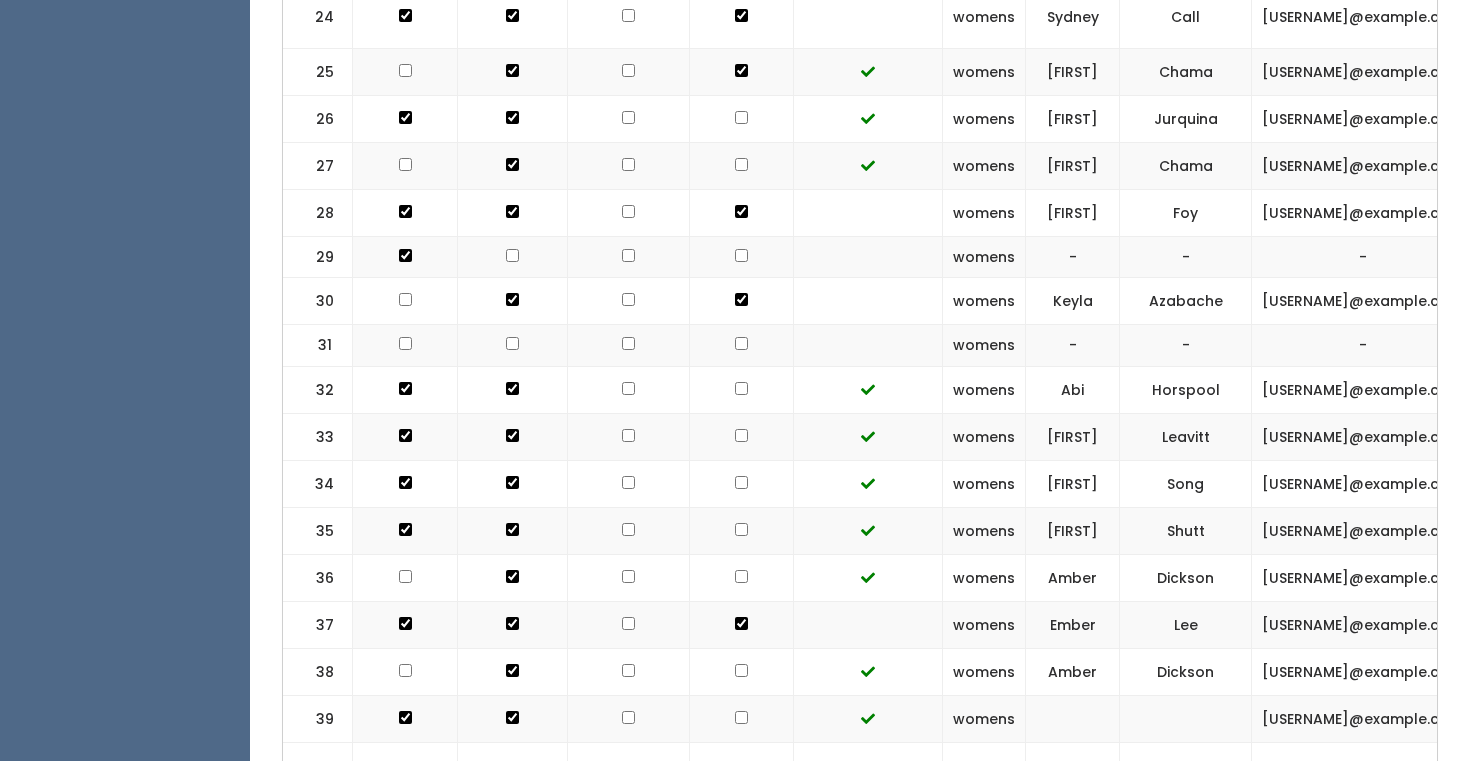 scroll, scrollTop: 1805, scrollLeft: 0, axis: vertical 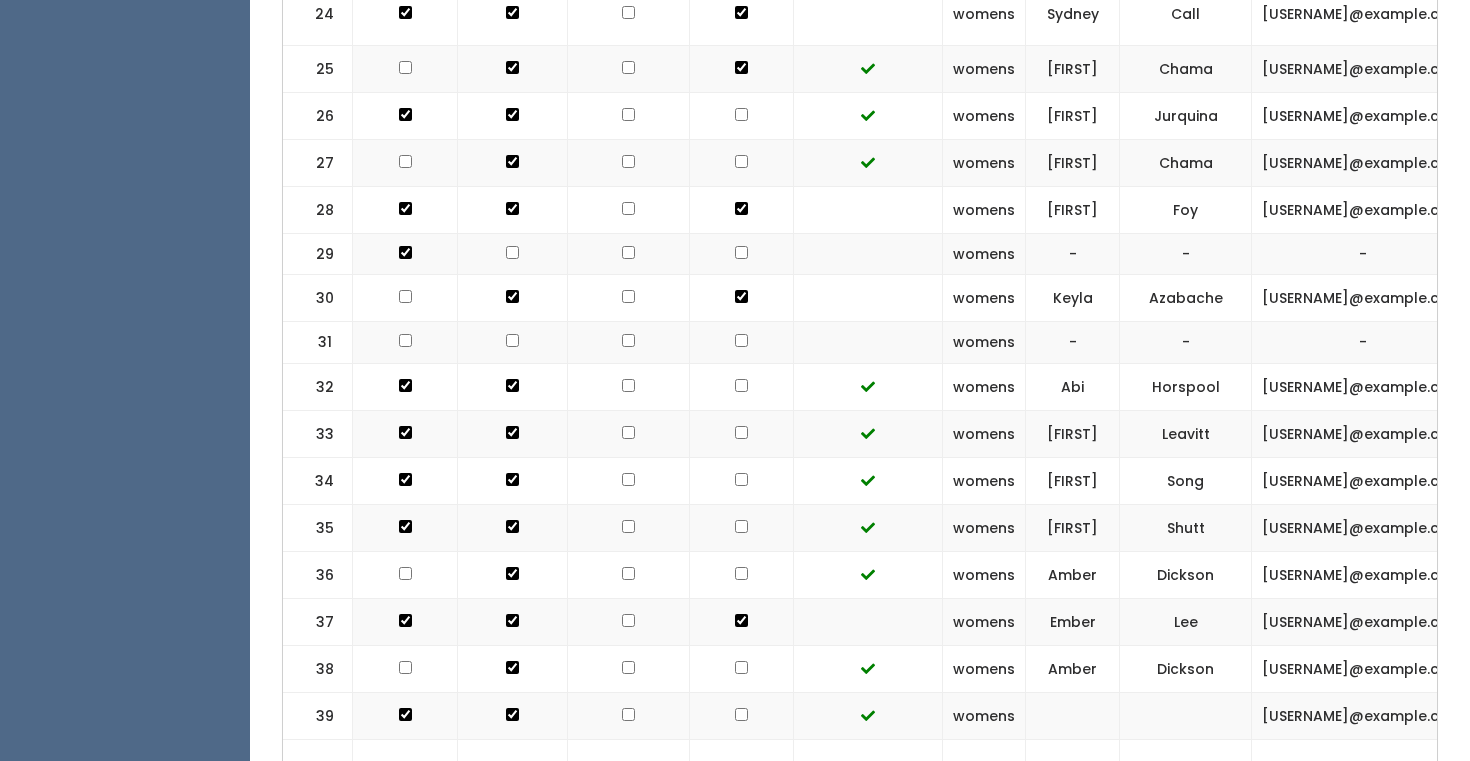 click at bounding box center [741, -1072] 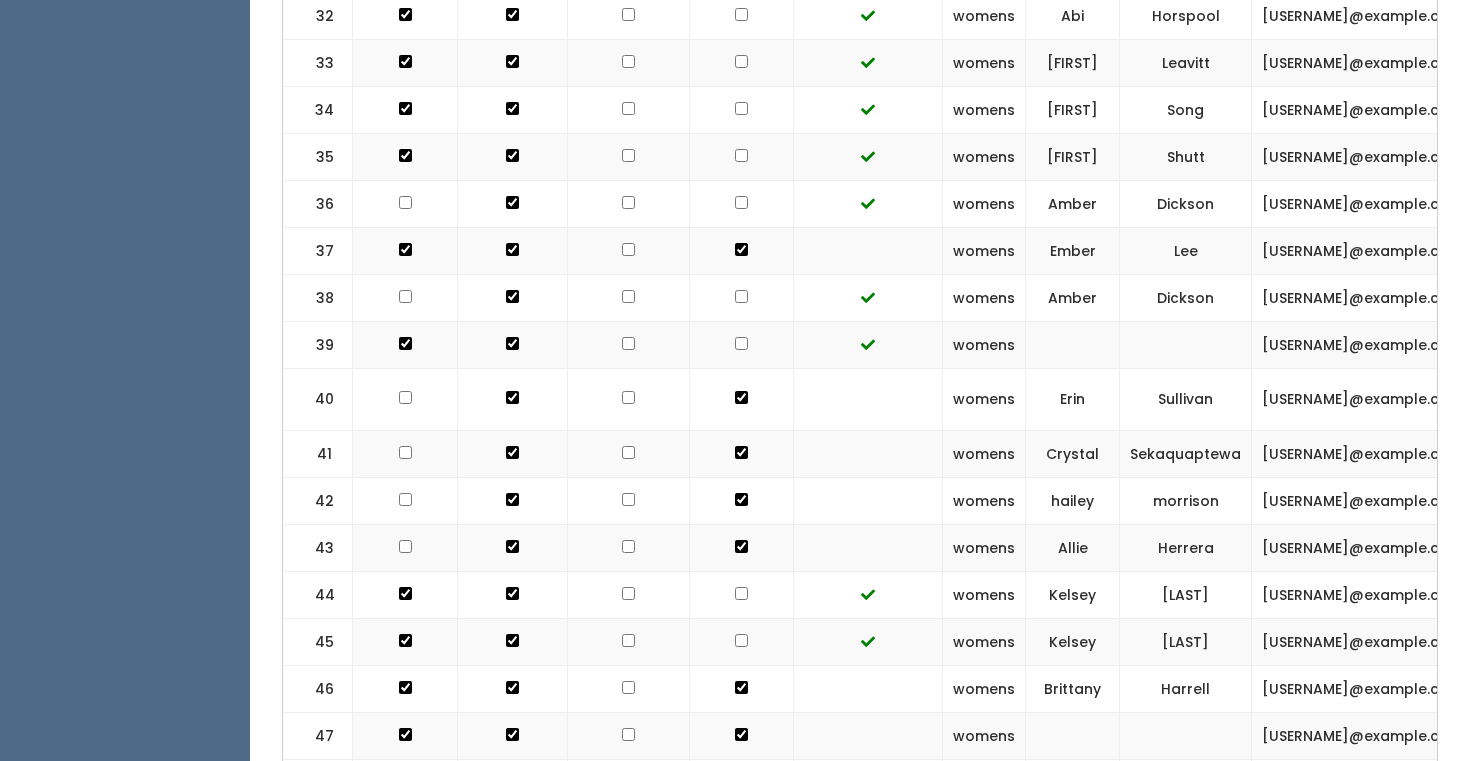 scroll, scrollTop: 2206, scrollLeft: 0, axis: vertical 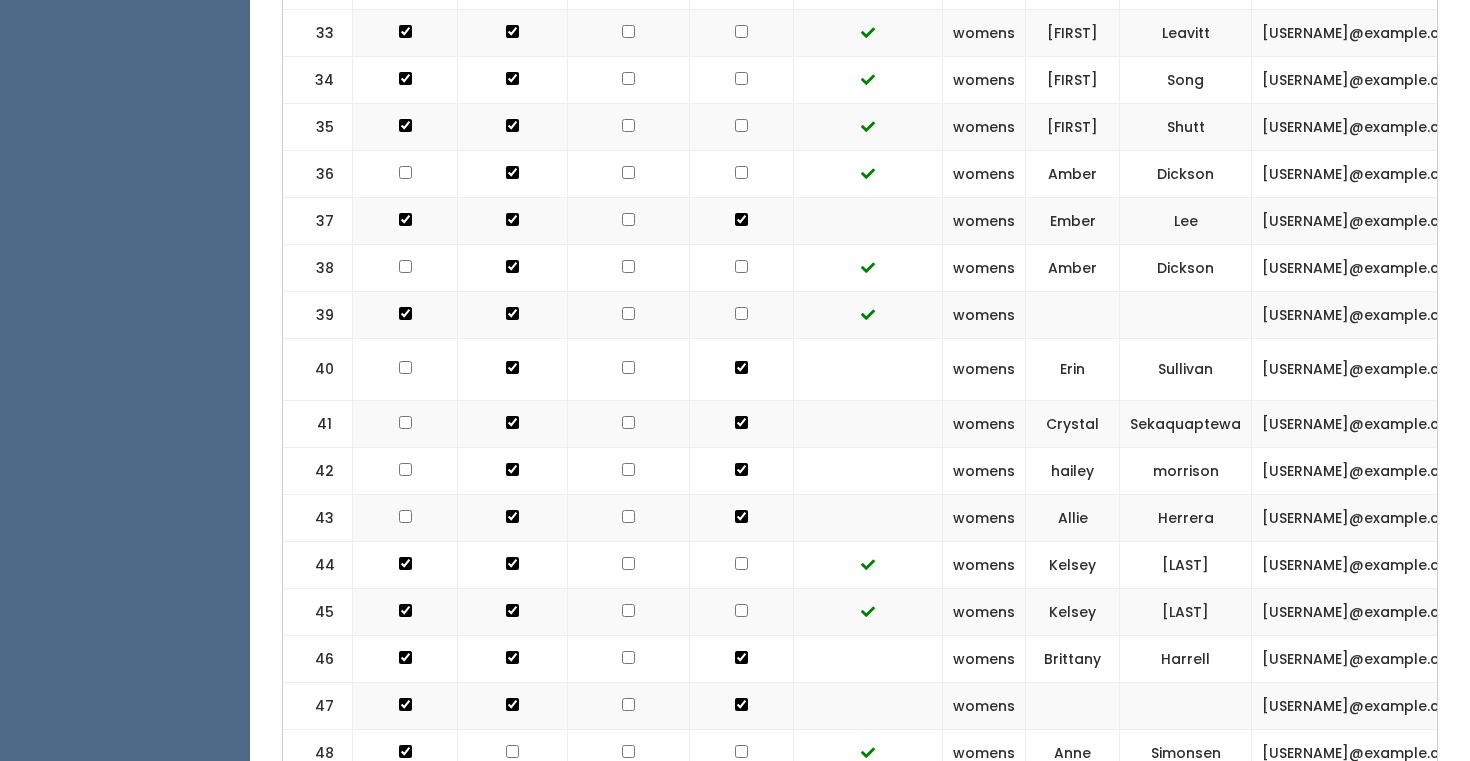 click at bounding box center (741, -1473) 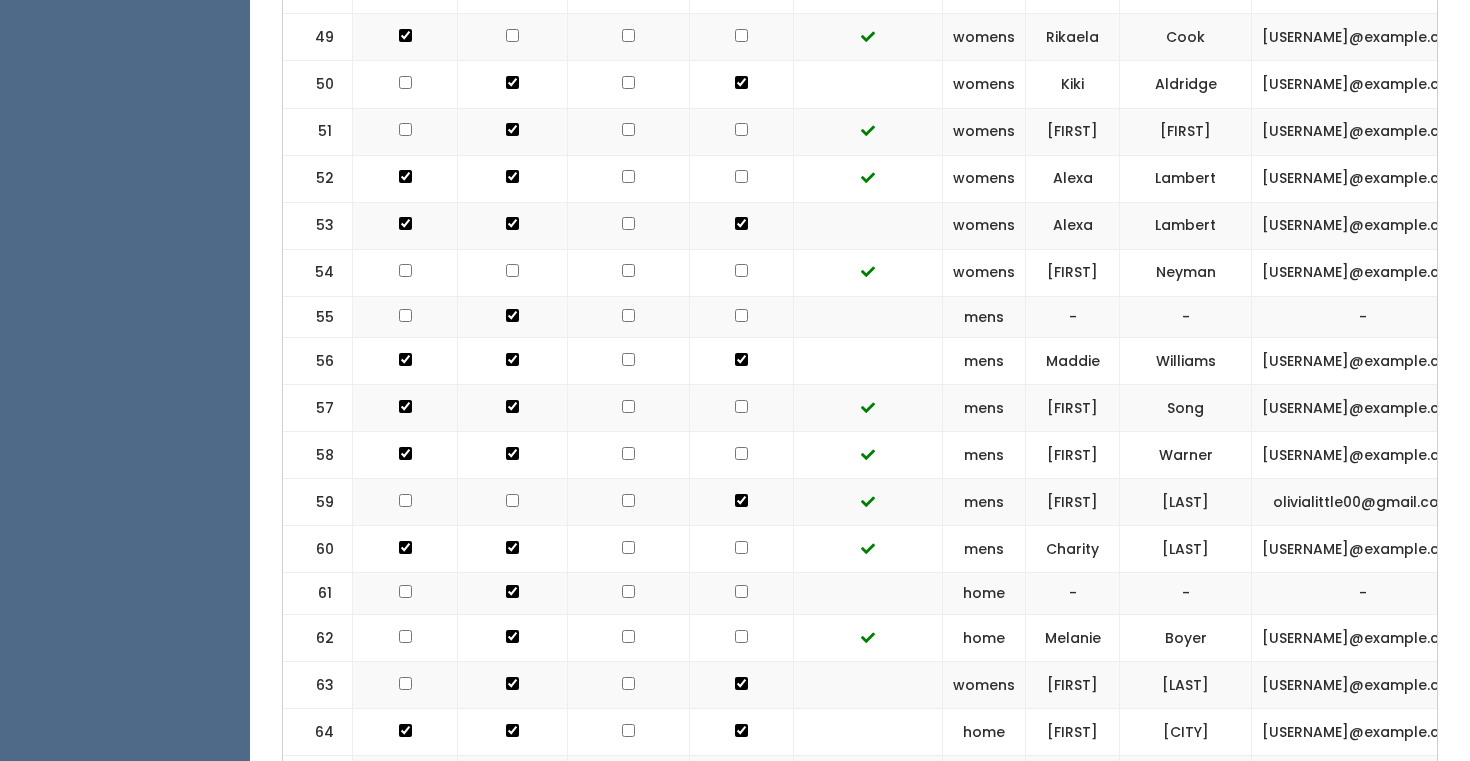 scroll, scrollTop: 2972, scrollLeft: 0, axis: vertical 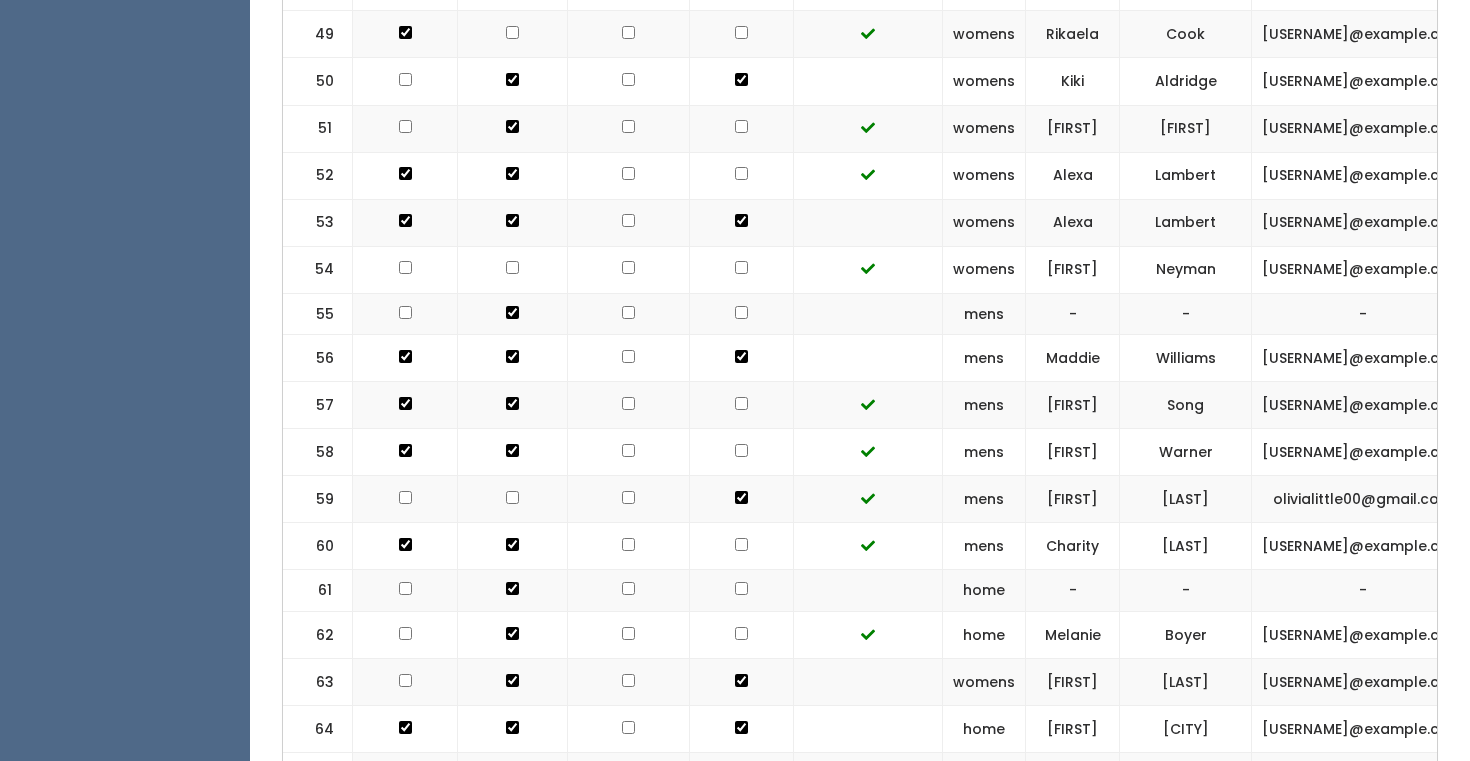 click at bounding box center [741, -2192] 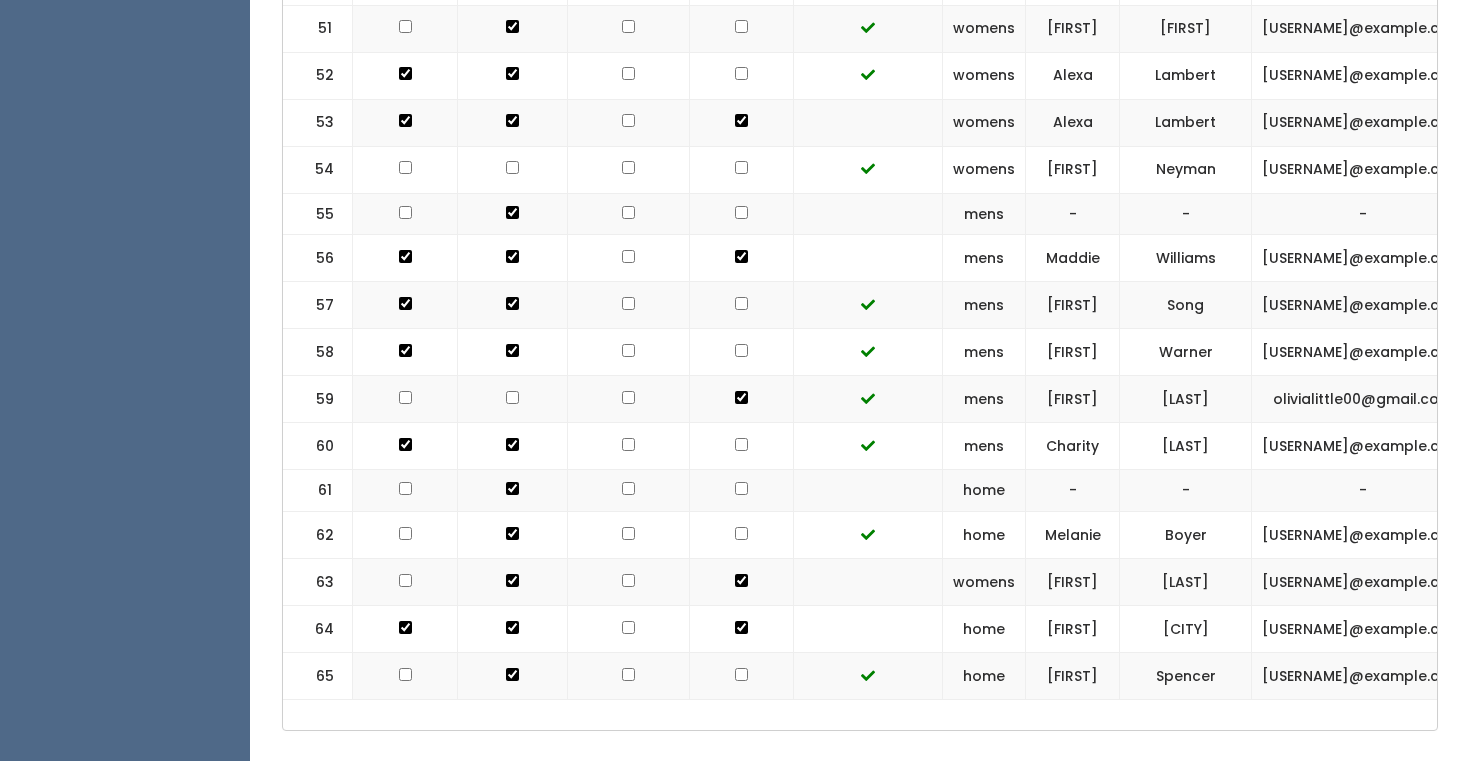 scroll, scrollTop: 3078, scrollLeft: 0, axis: vertical 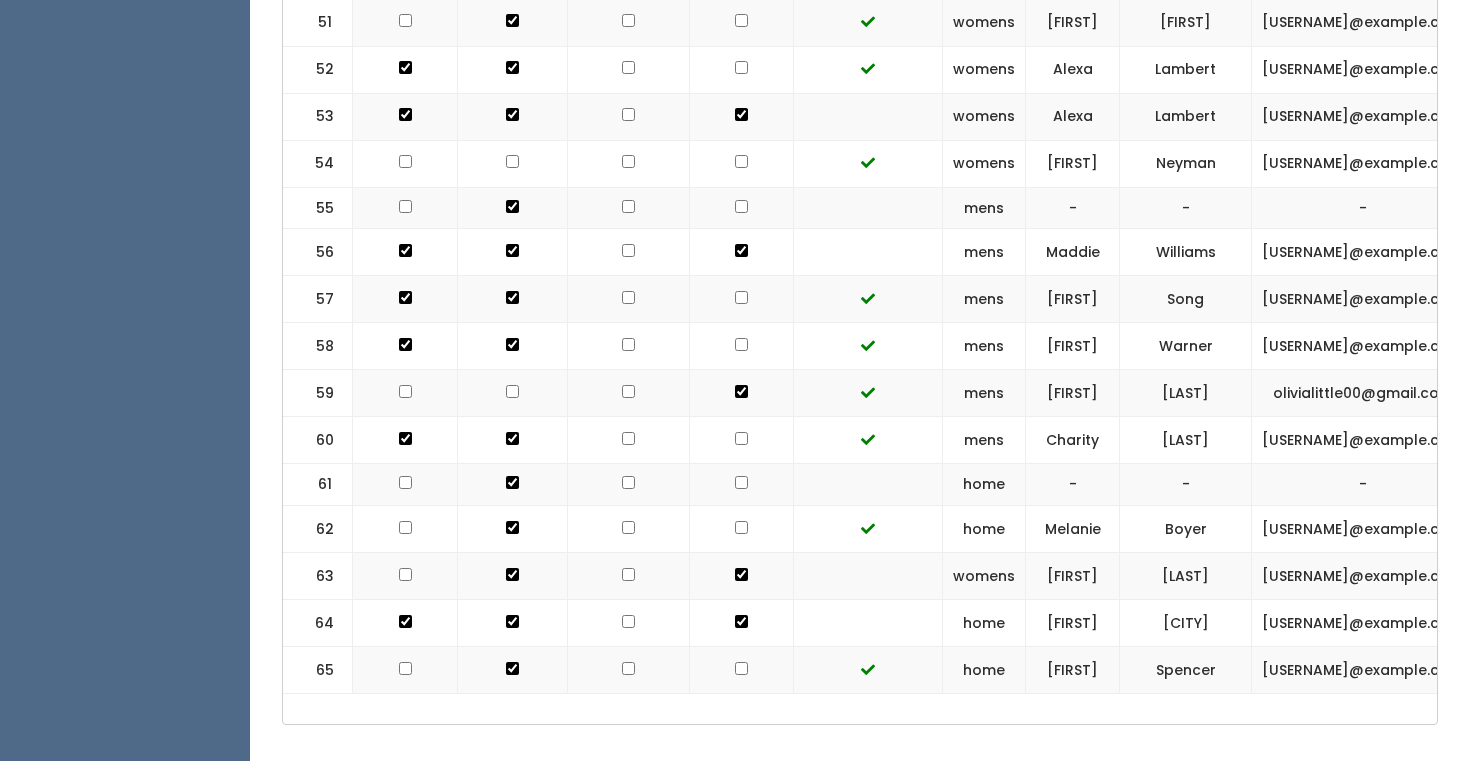 click at bounding box center [741, -2345] 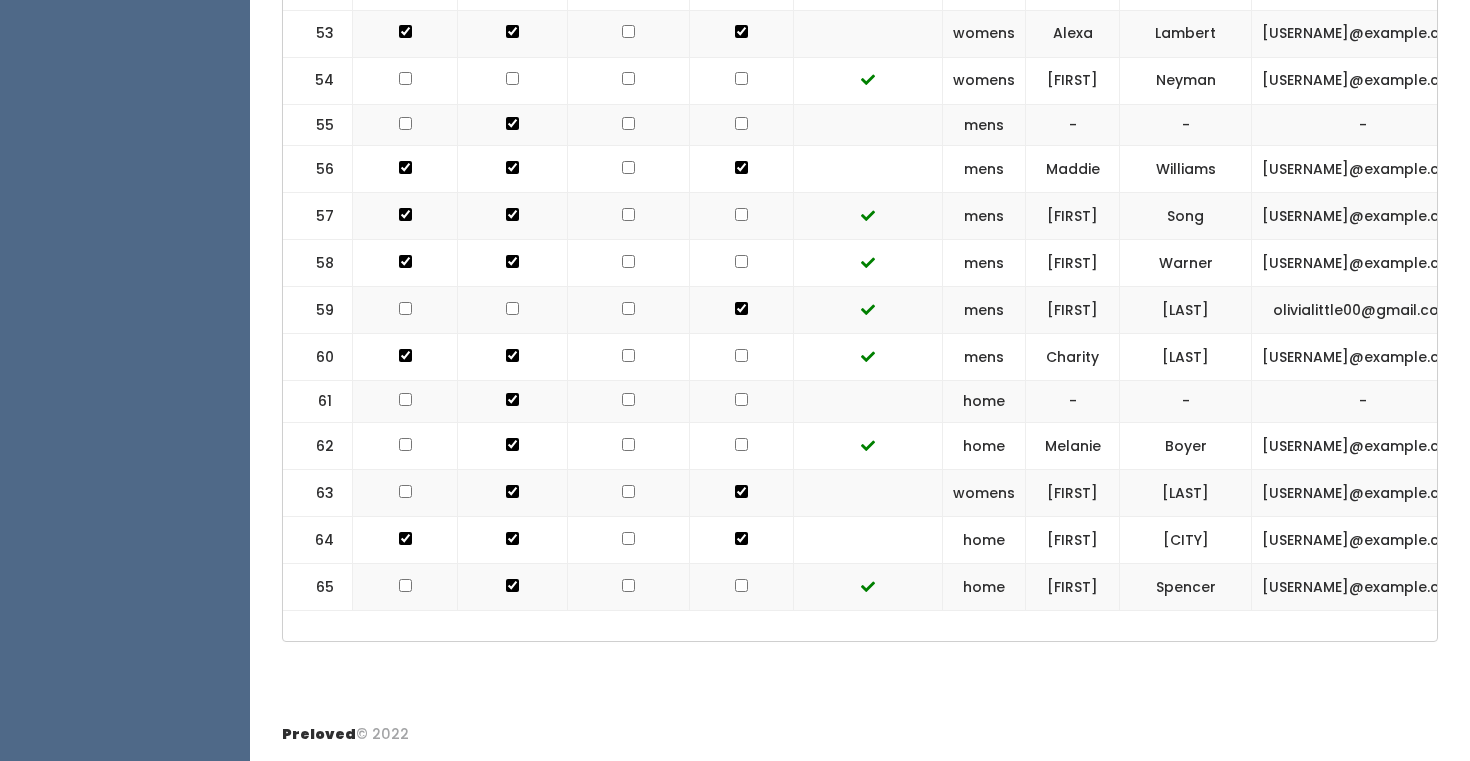 scroll, scrollTop: 3958, scrollLeft: 0, axis: vertical 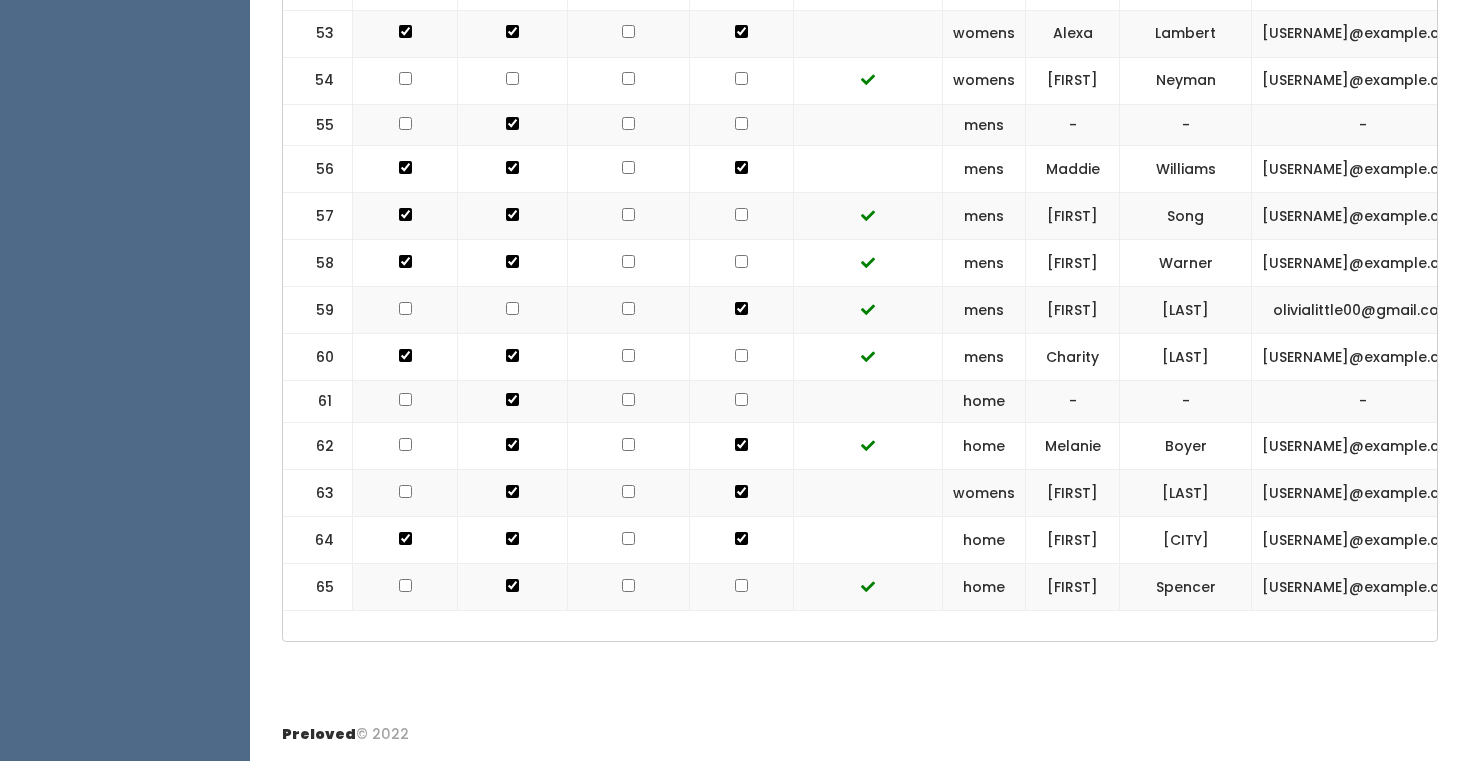 click at bounding box center (741, -2381) 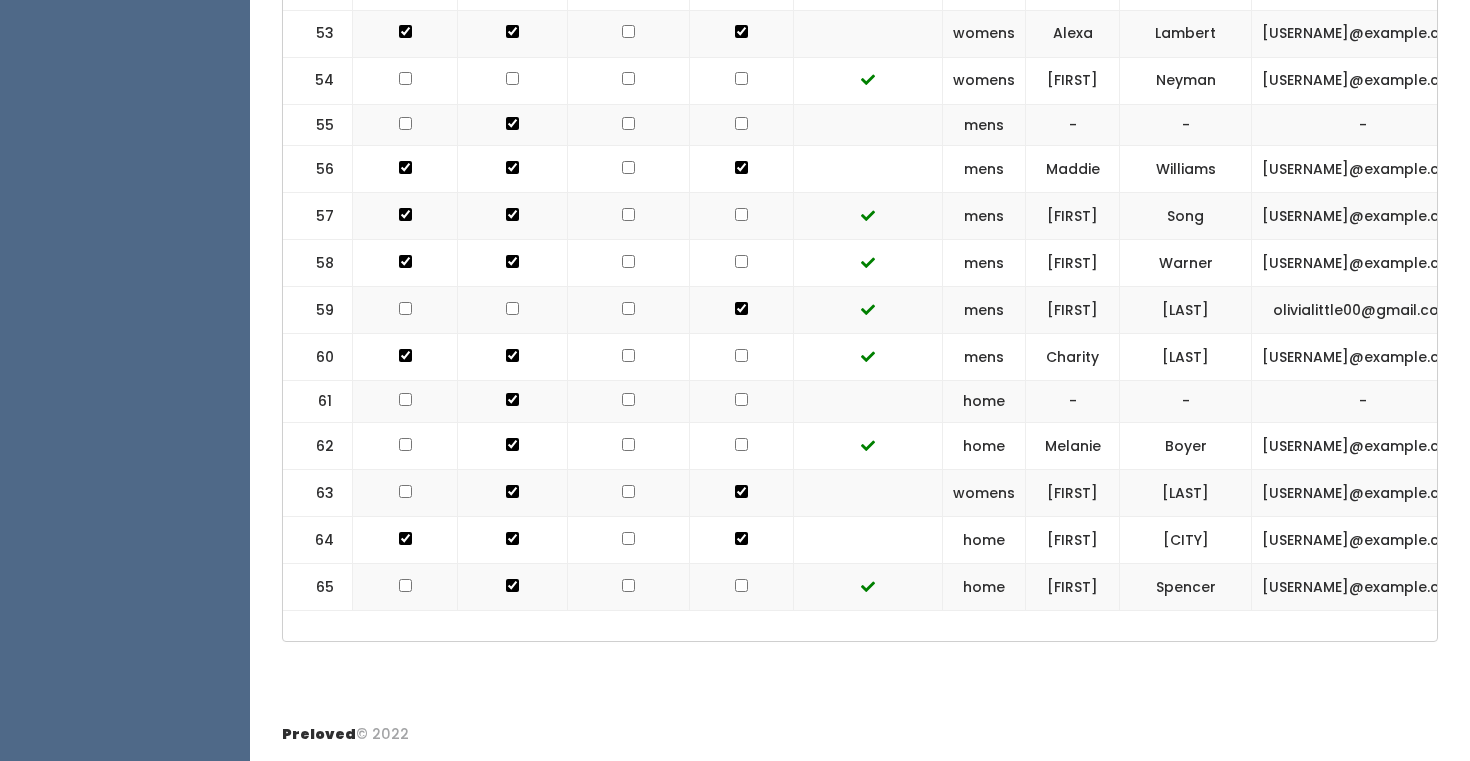 click at bounding box center (741, -2428) 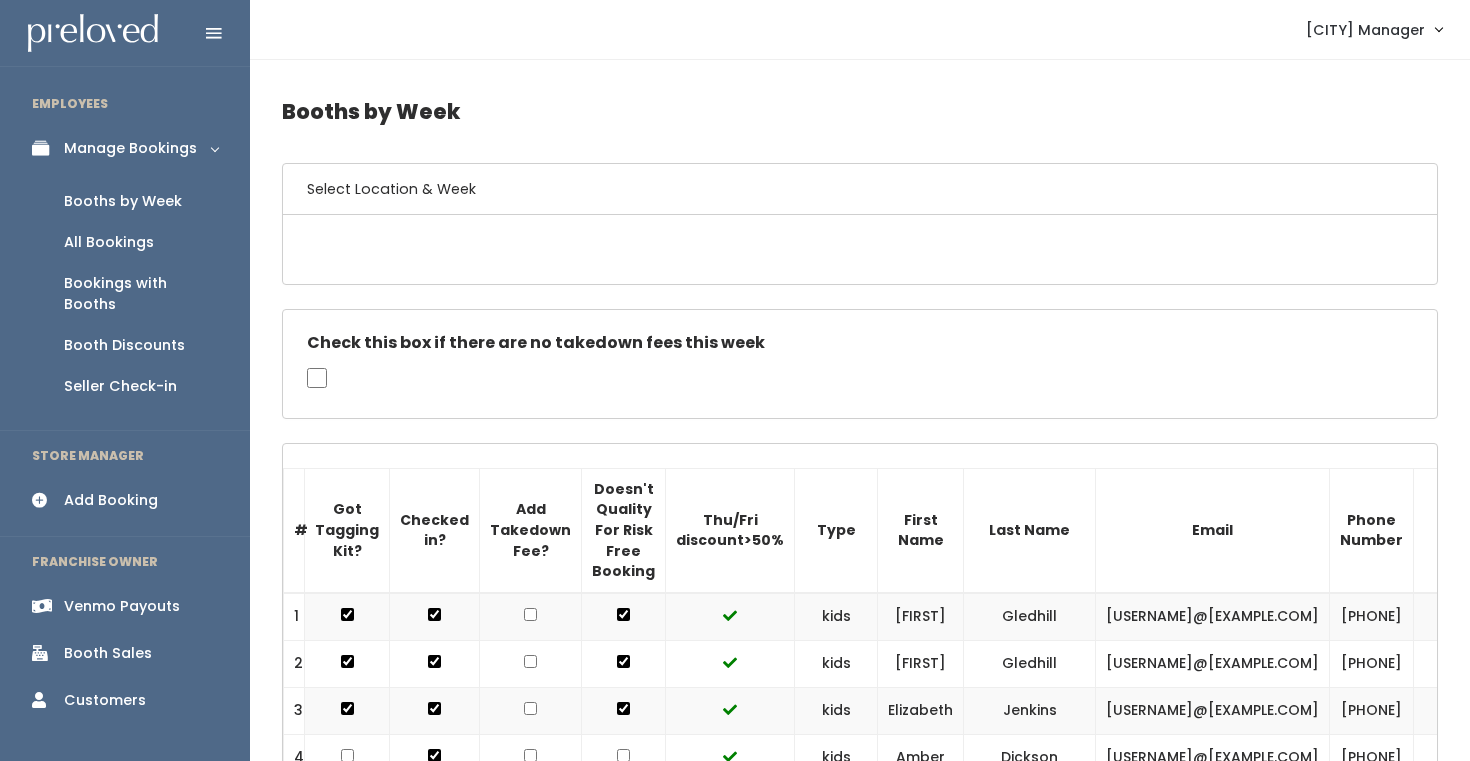 scroll, scrollTop: 3958, scrollLeft: 0, axis: vertical 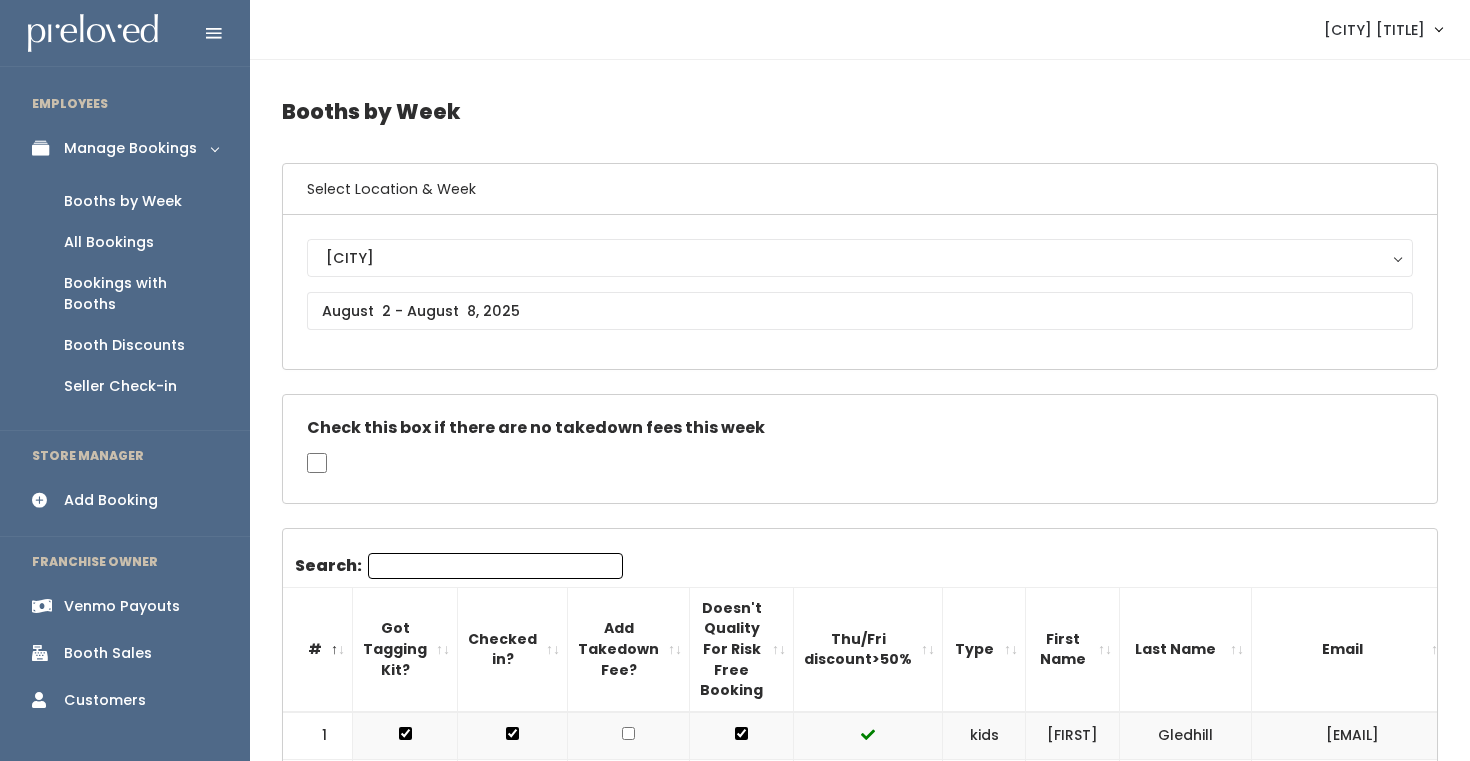 click on "Venmo Payouts" at bounding box center [122, 606] 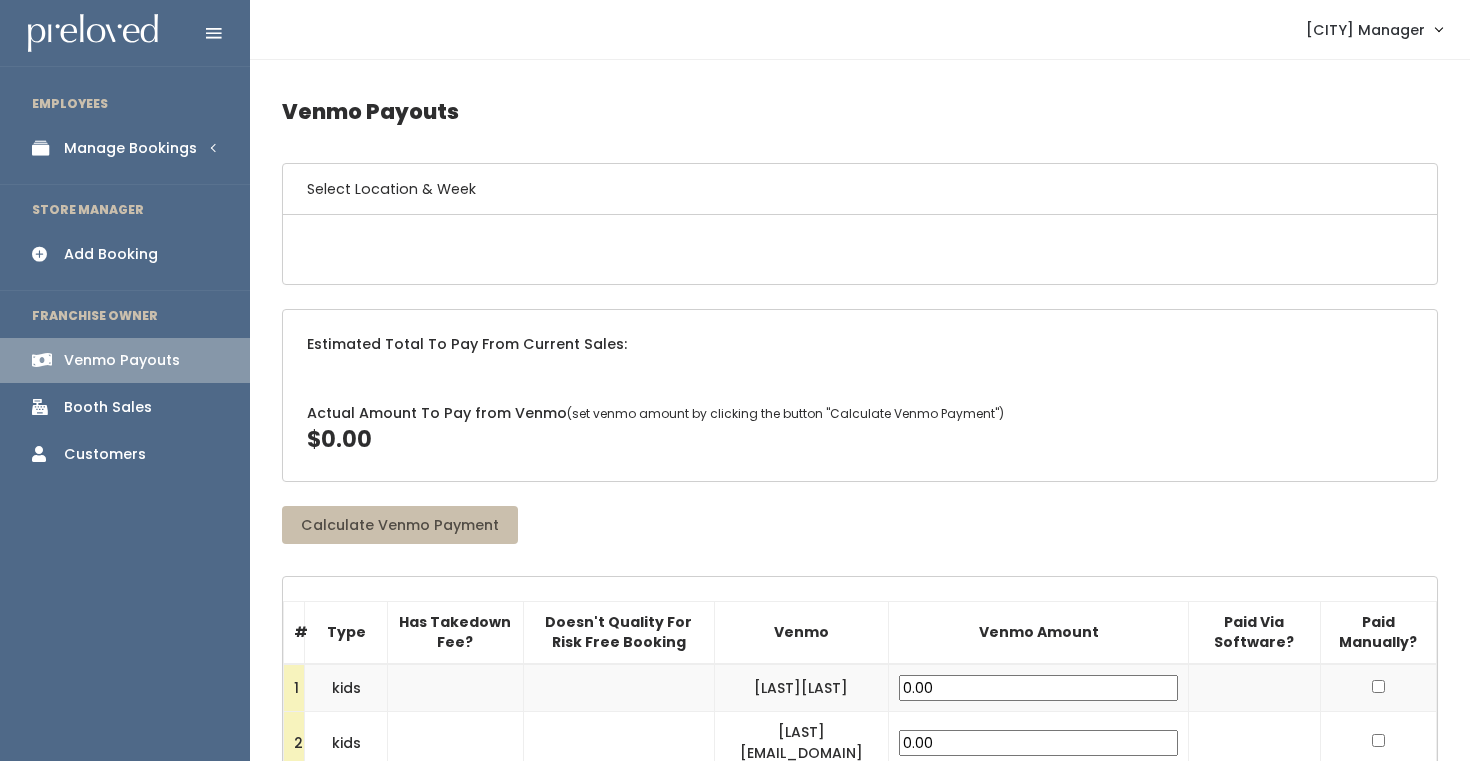 scroll, scrollTop: 0, scrollLeft: 0, axis: both 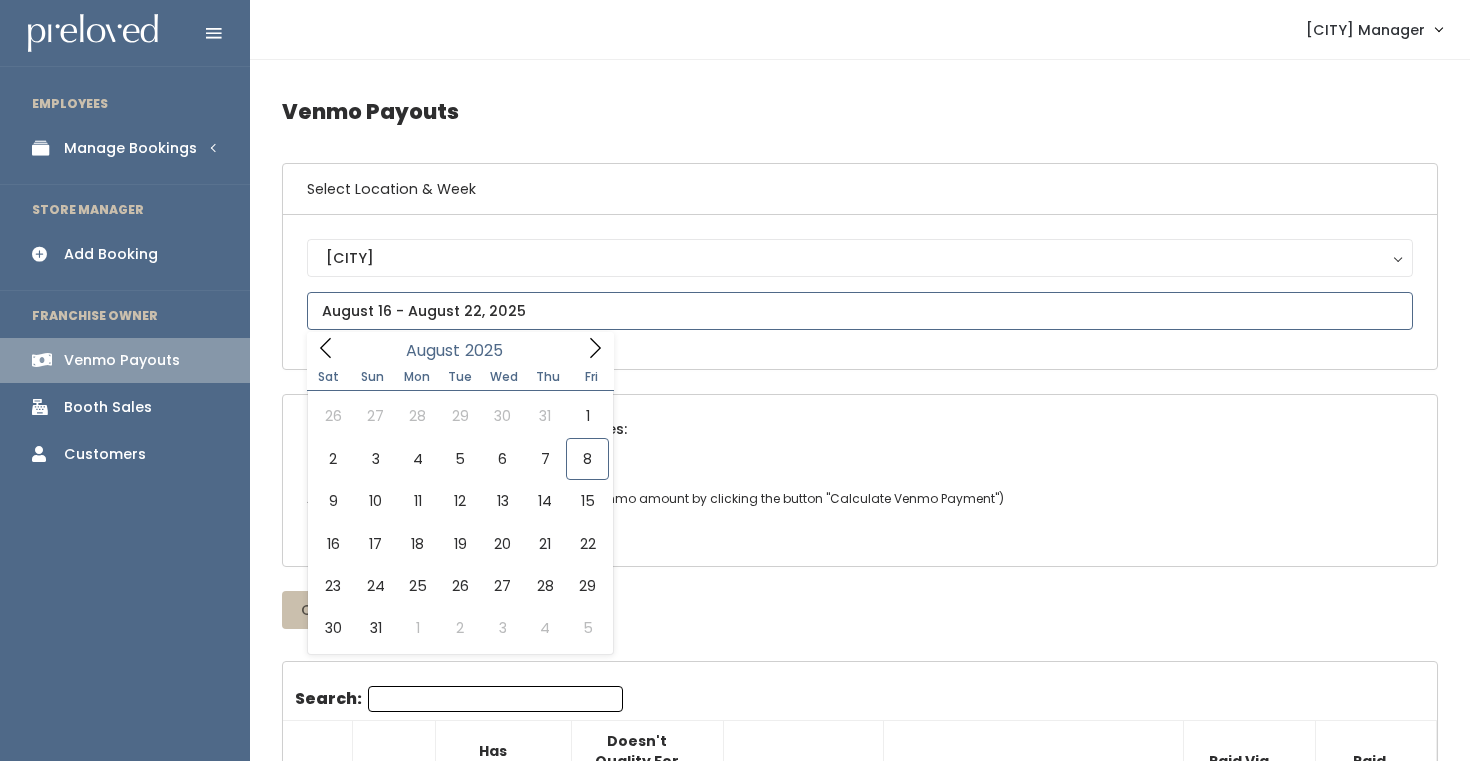 click at bounding box center (860, 311) 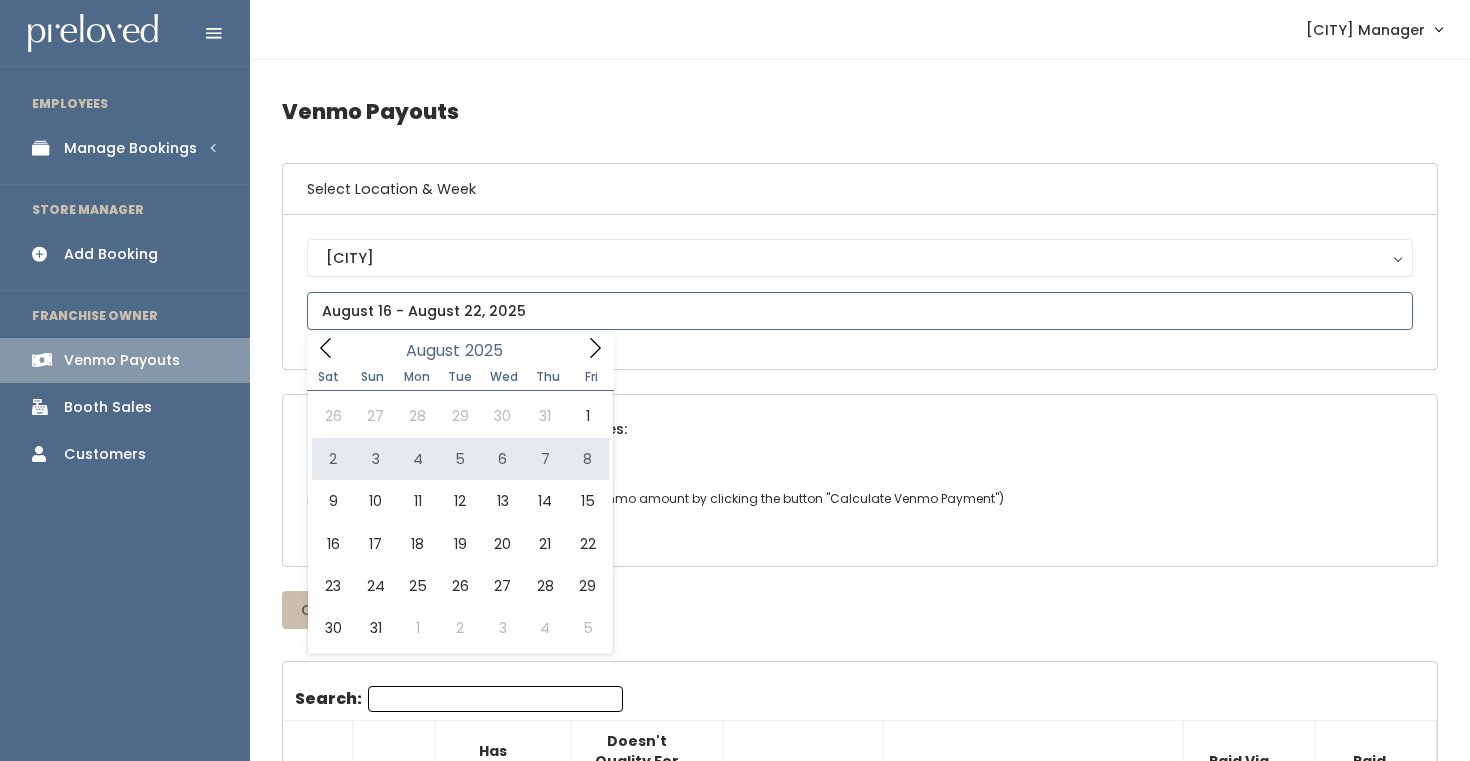 type on "August 2 to August 8" 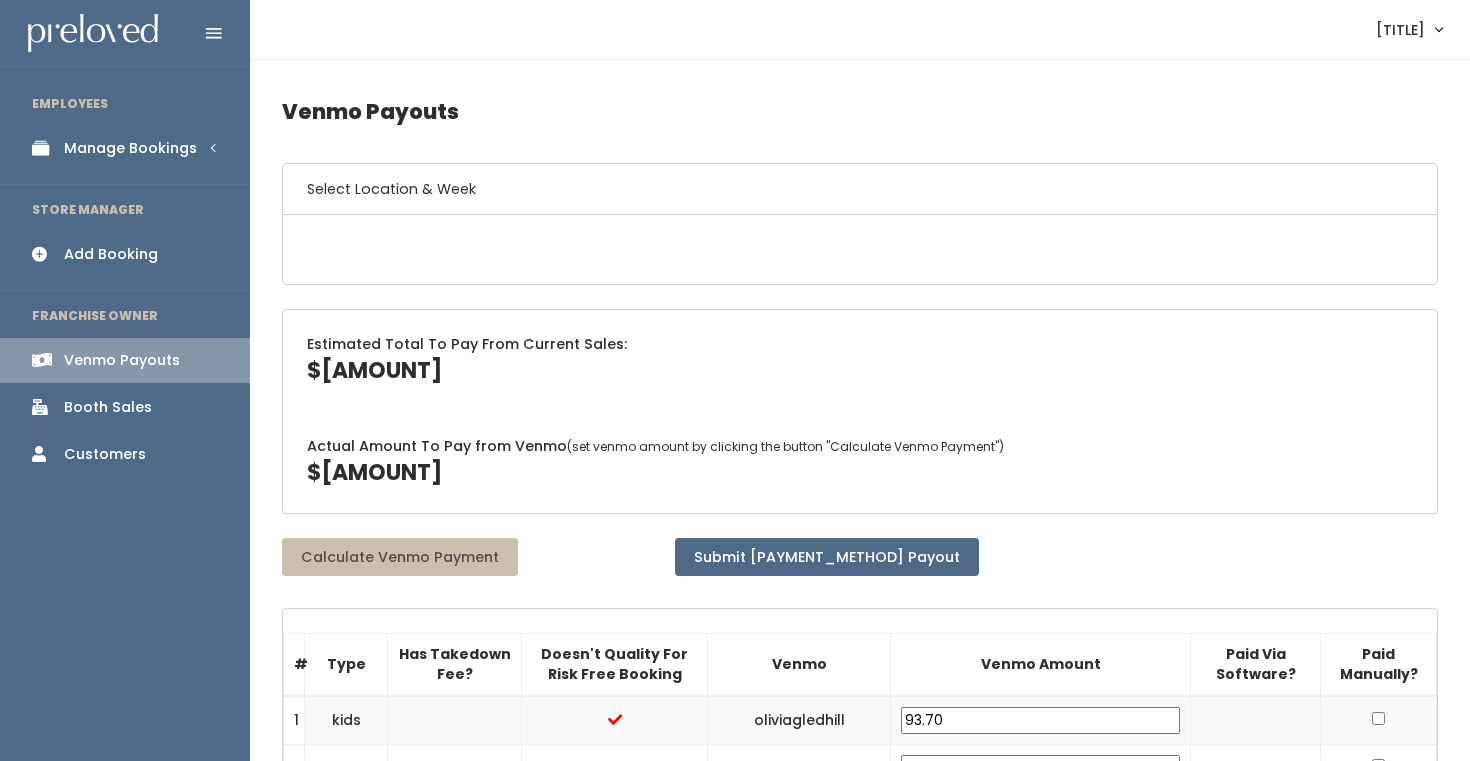 scroll, scrollTop: 0, scrollLeft: 0, axis: both 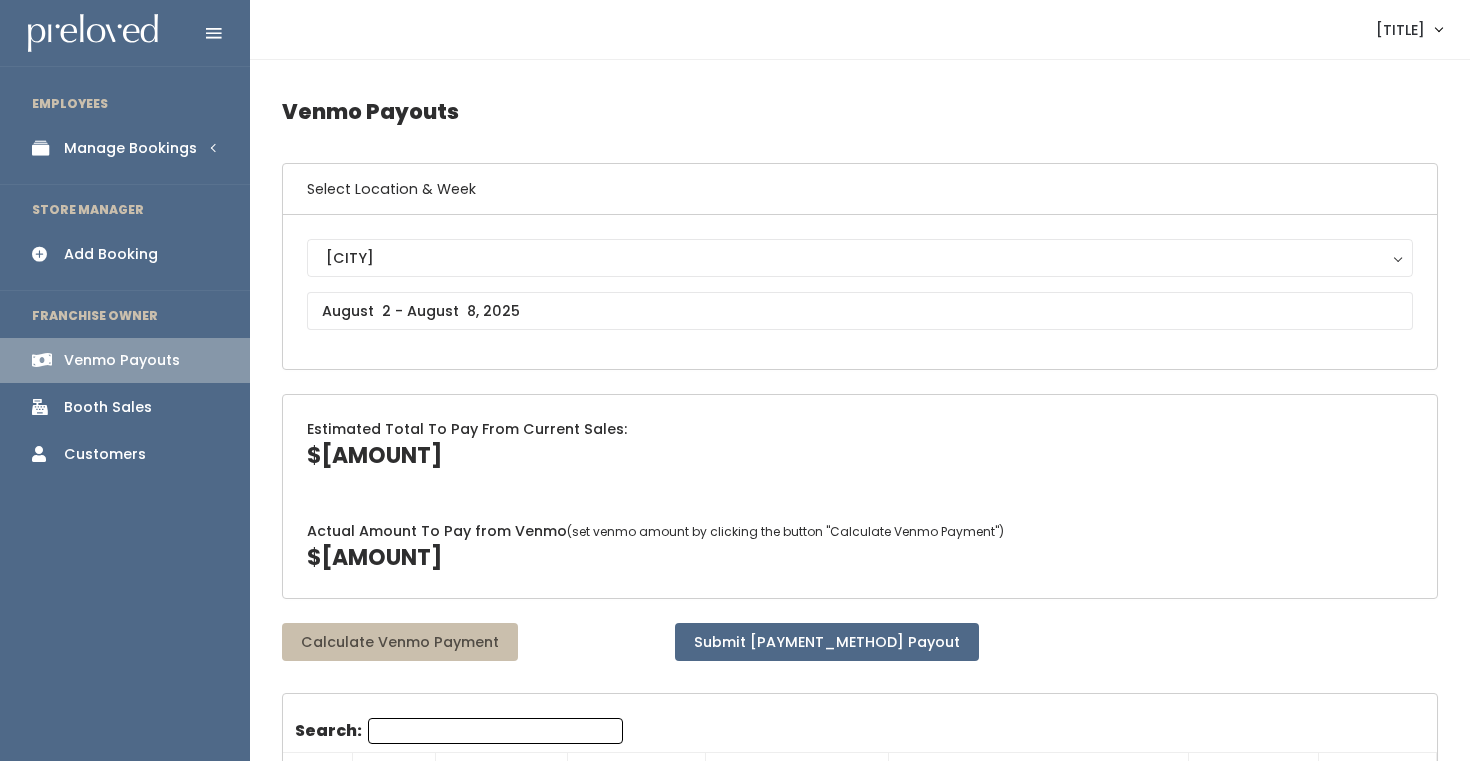 click on "Manage Bookings" at bounding box center (130, 148) 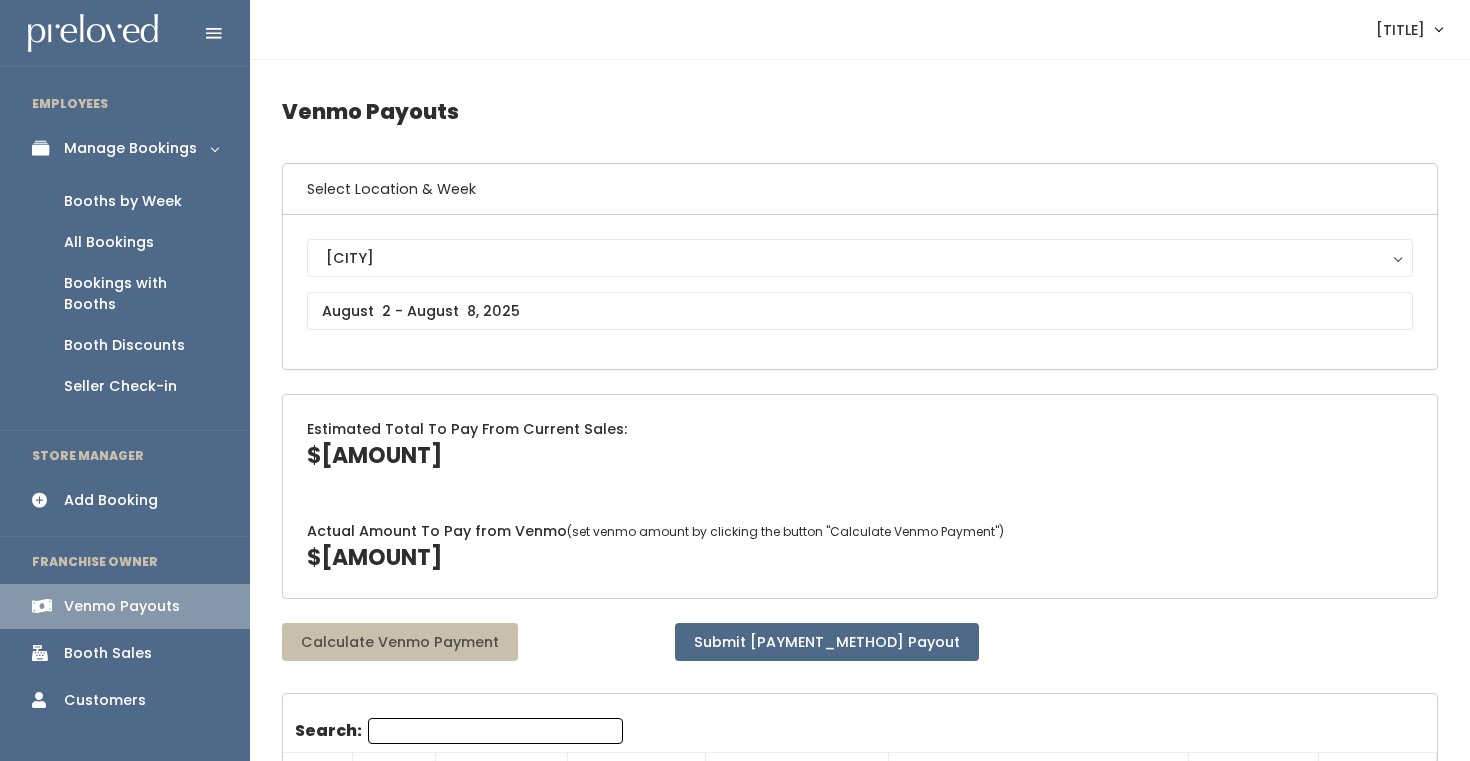 click on "Booths by Week" at bounding box center [125, 201] 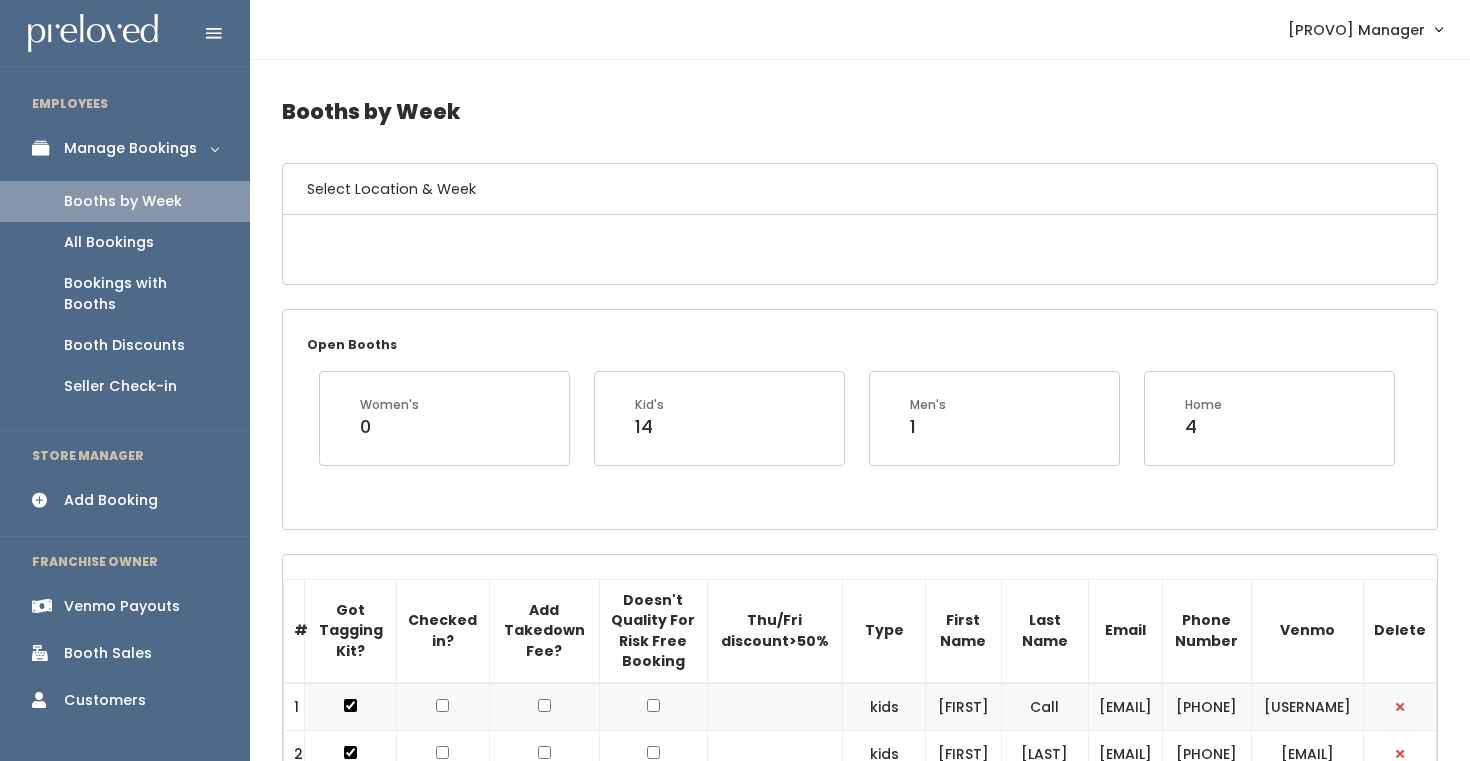 scroll, scrollTop: 0, scrollLeft: 0, axis: both 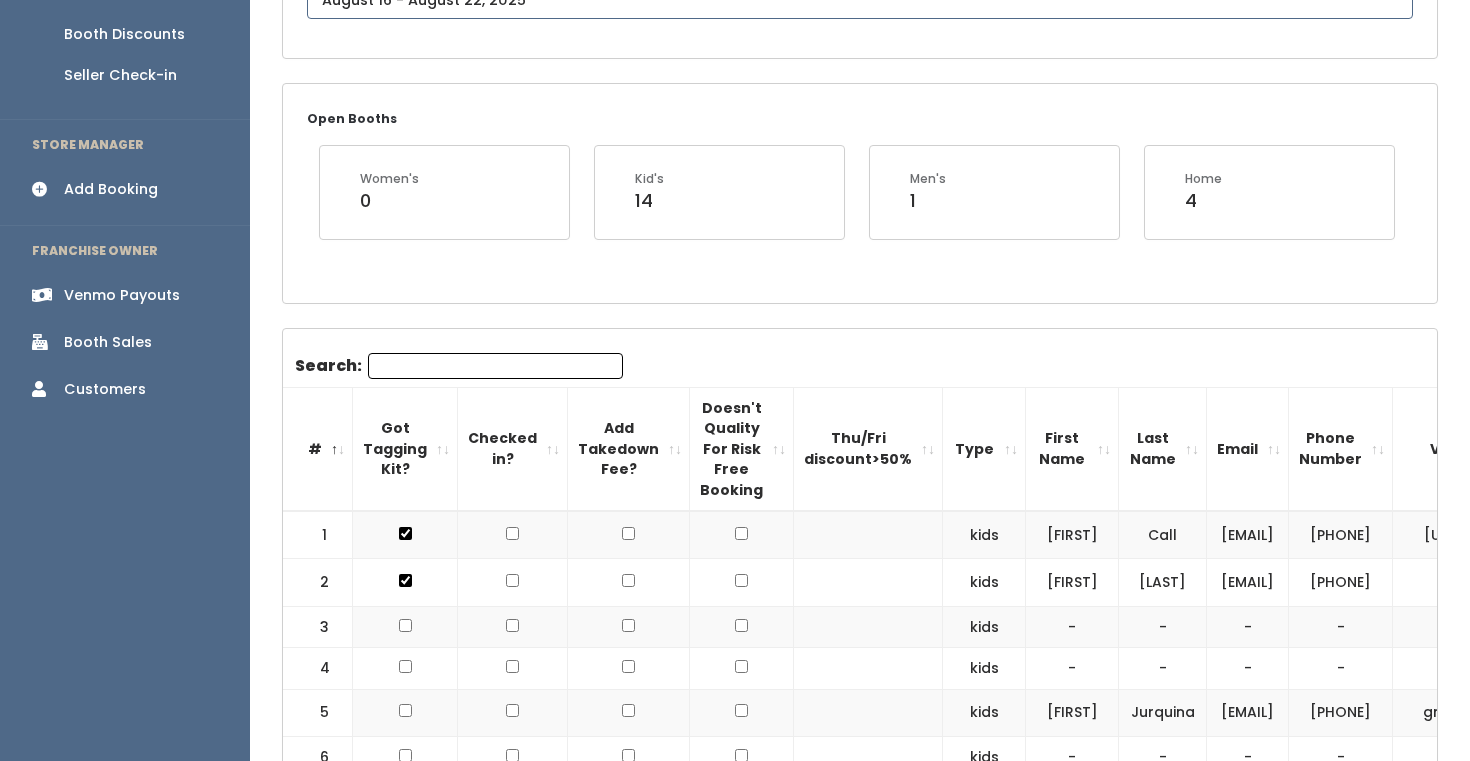 click at bounding box center [860, 0] 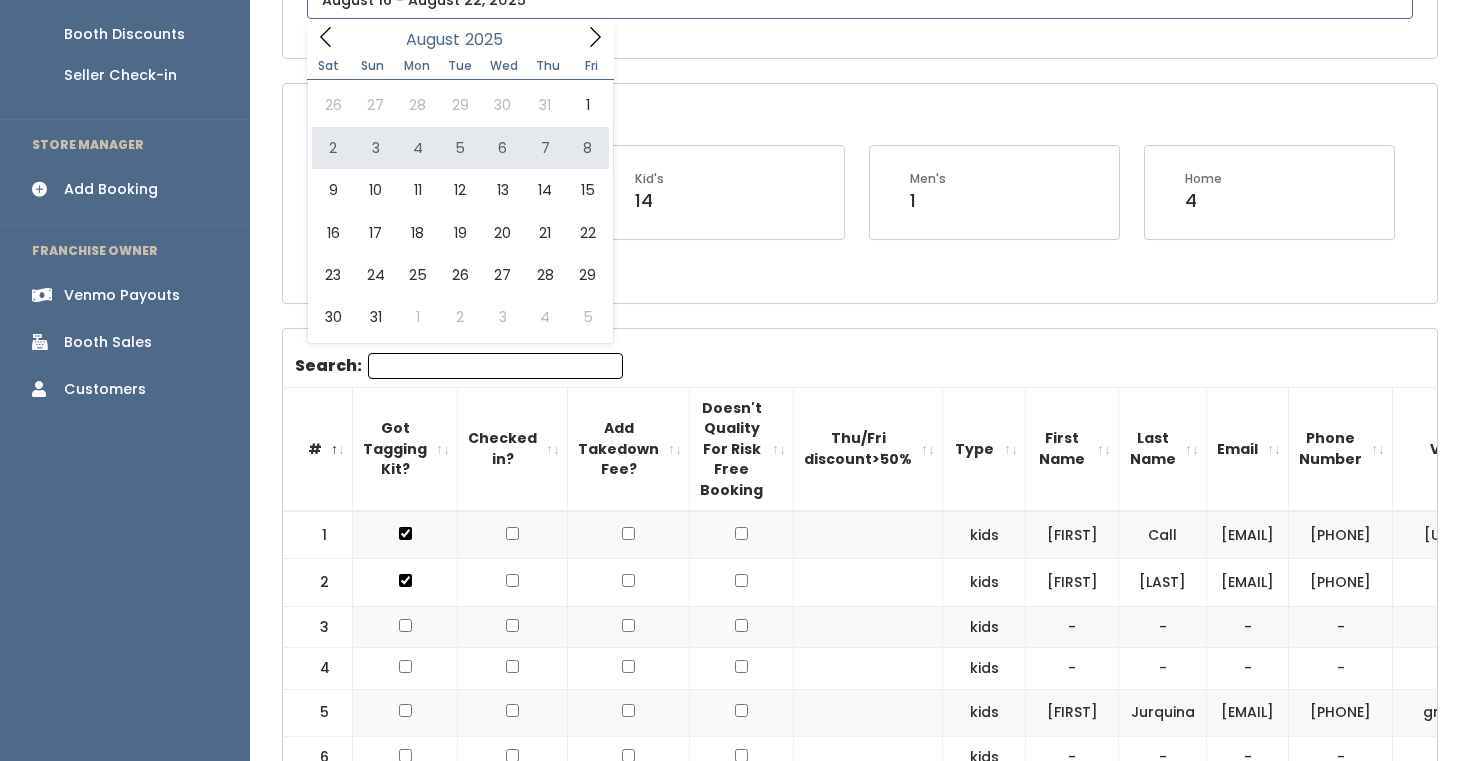 type on "August 2 to August 8" 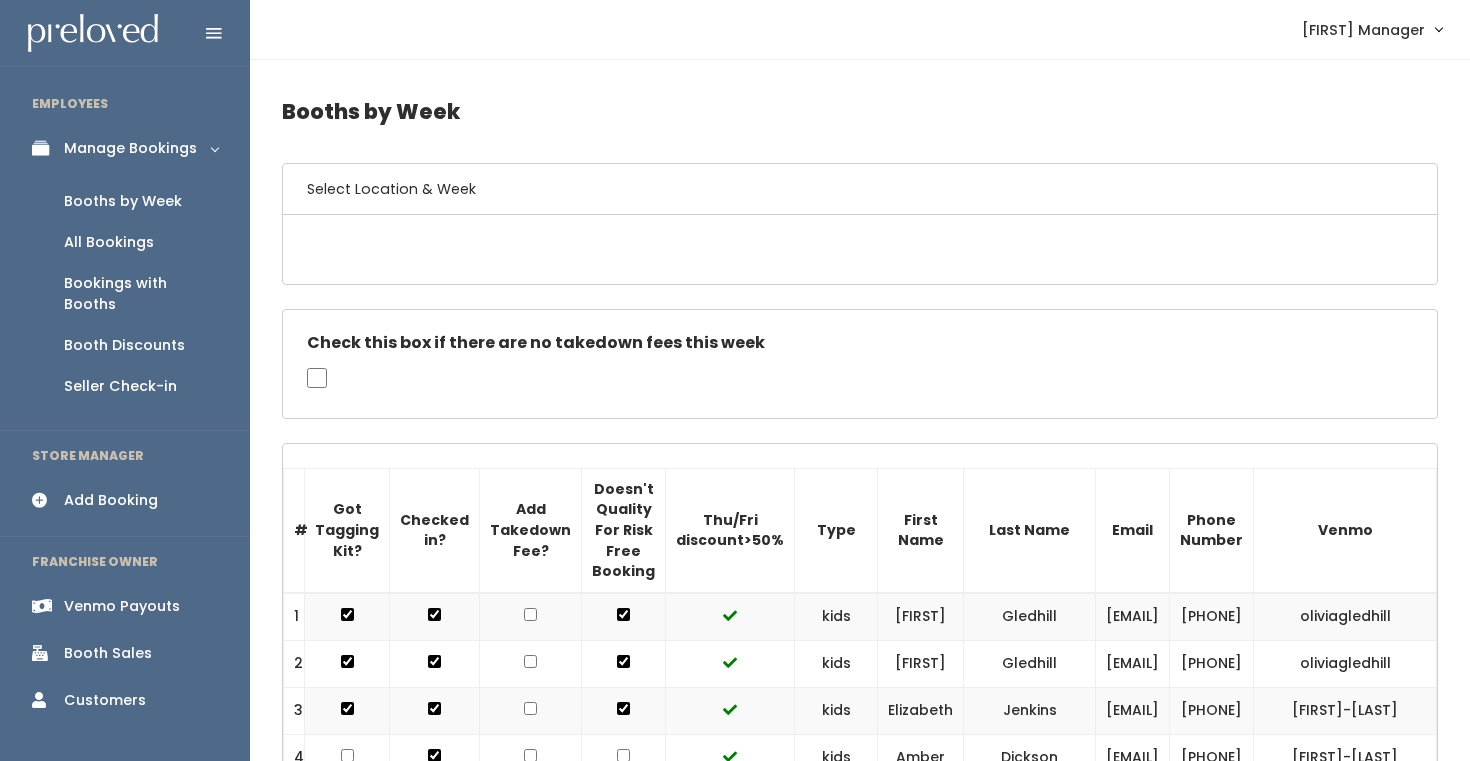 scroll, scrollTop: 0, scrollLeft: 0, axis: both 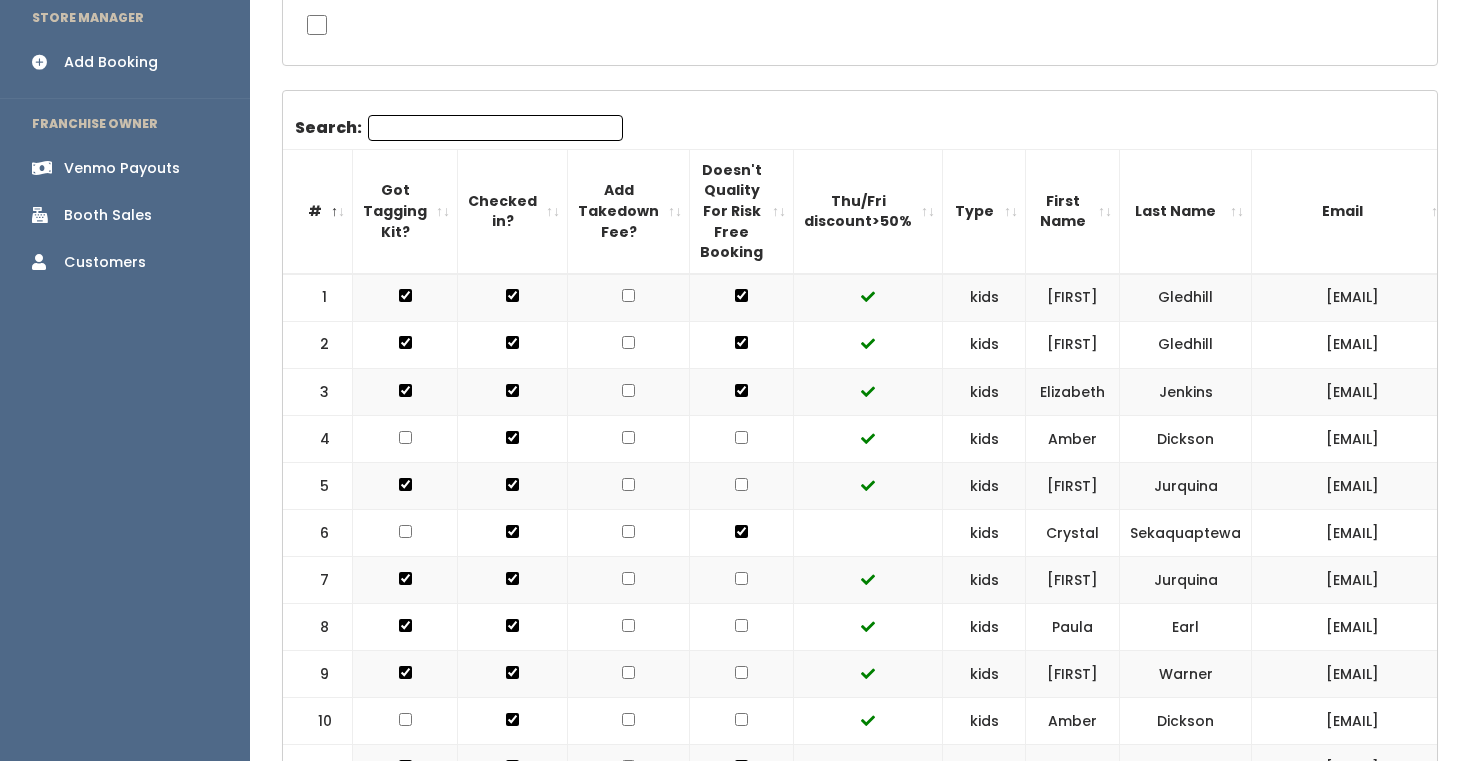 click at bounding box center (628, 342) 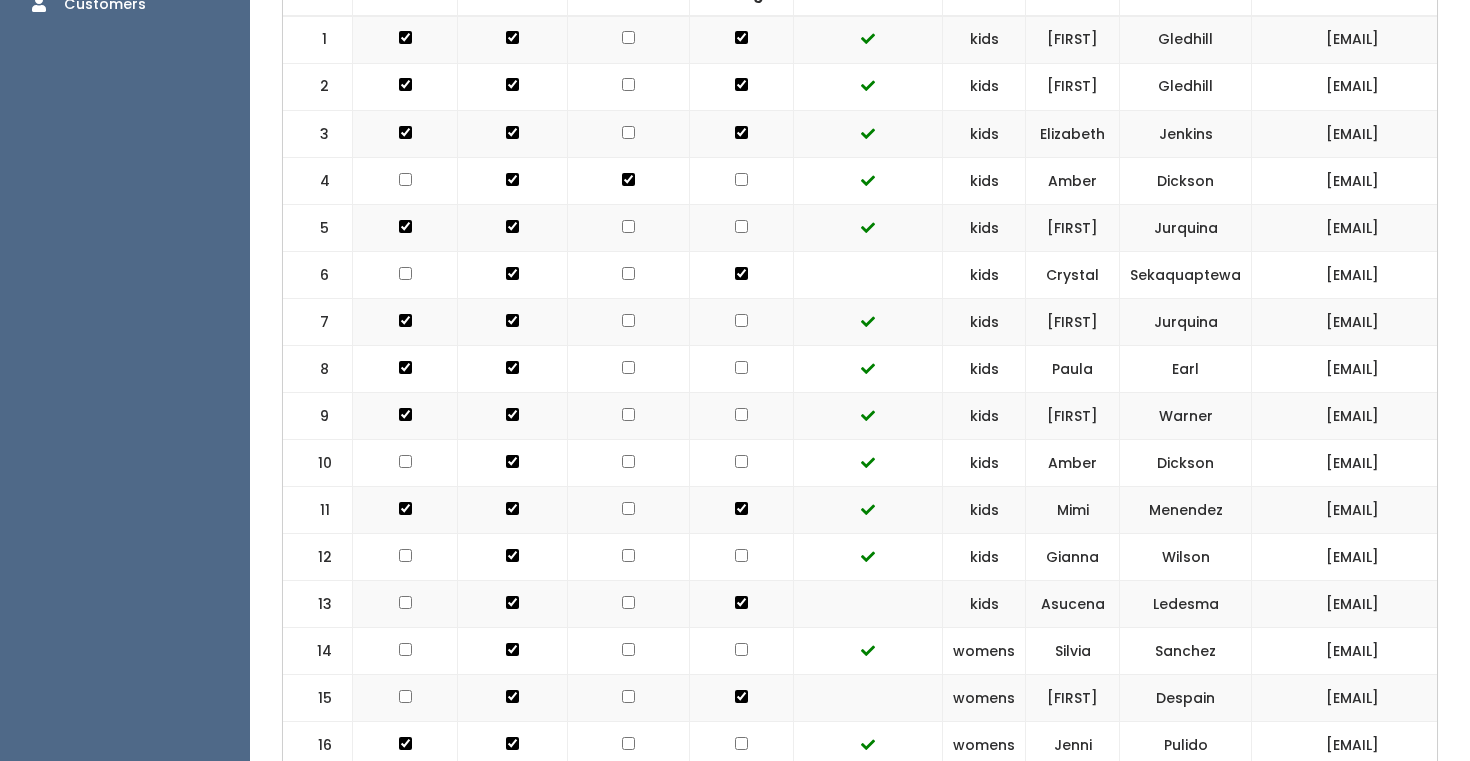 scroll, scrollTop: 706, scrollLeft: 0, axis: vertical 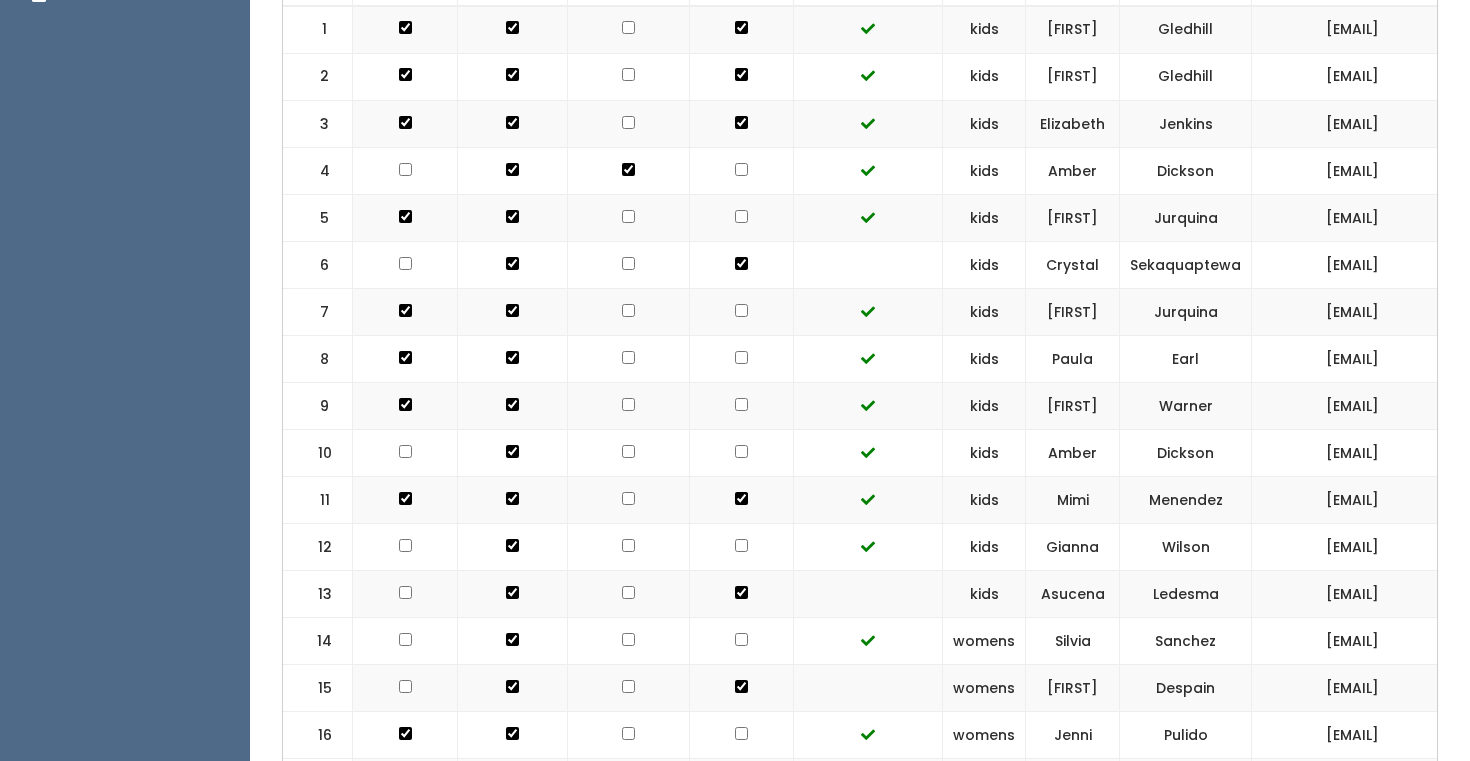 click at bounding box center [628, 74] 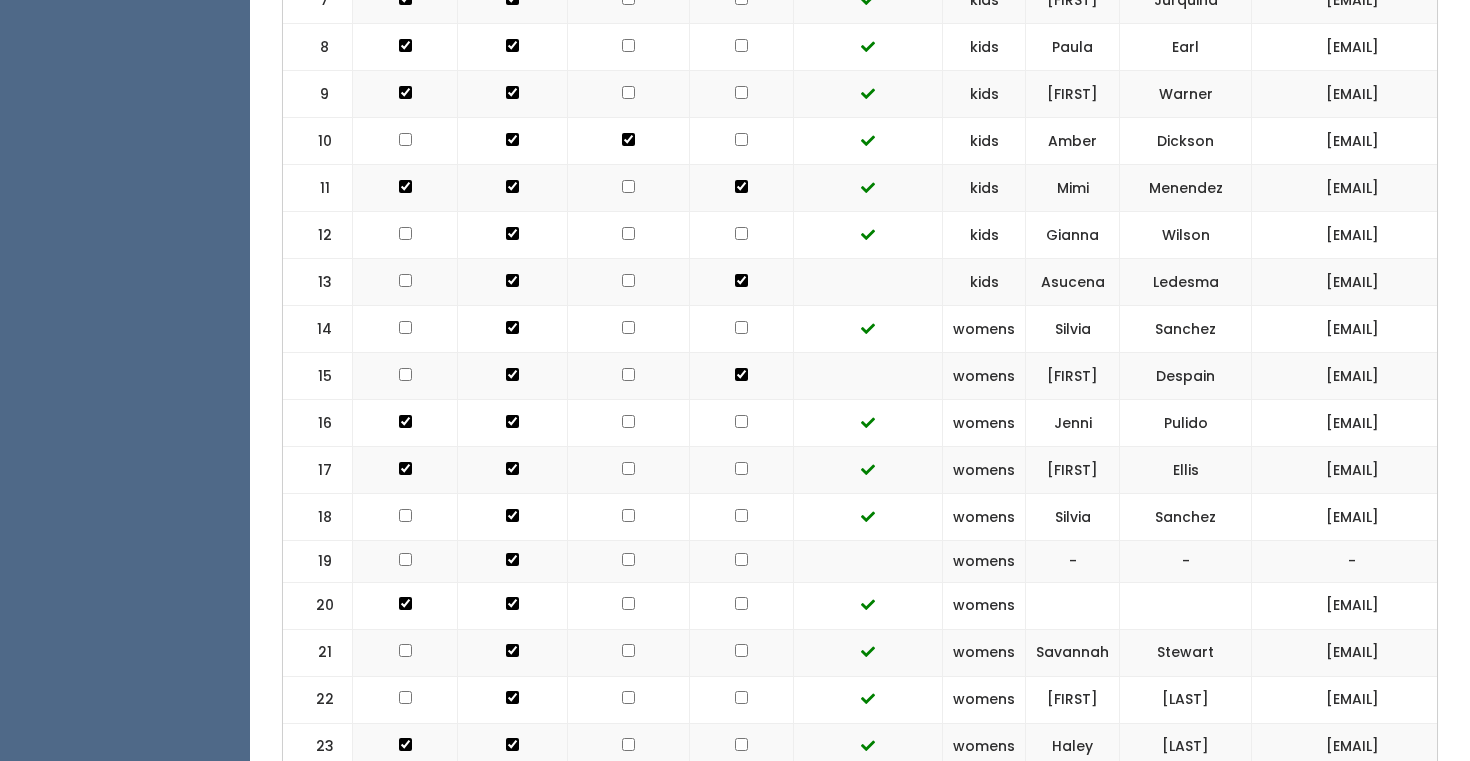 scroll, scrollTop: 1017, scrollLeft: 0, axis: vertical 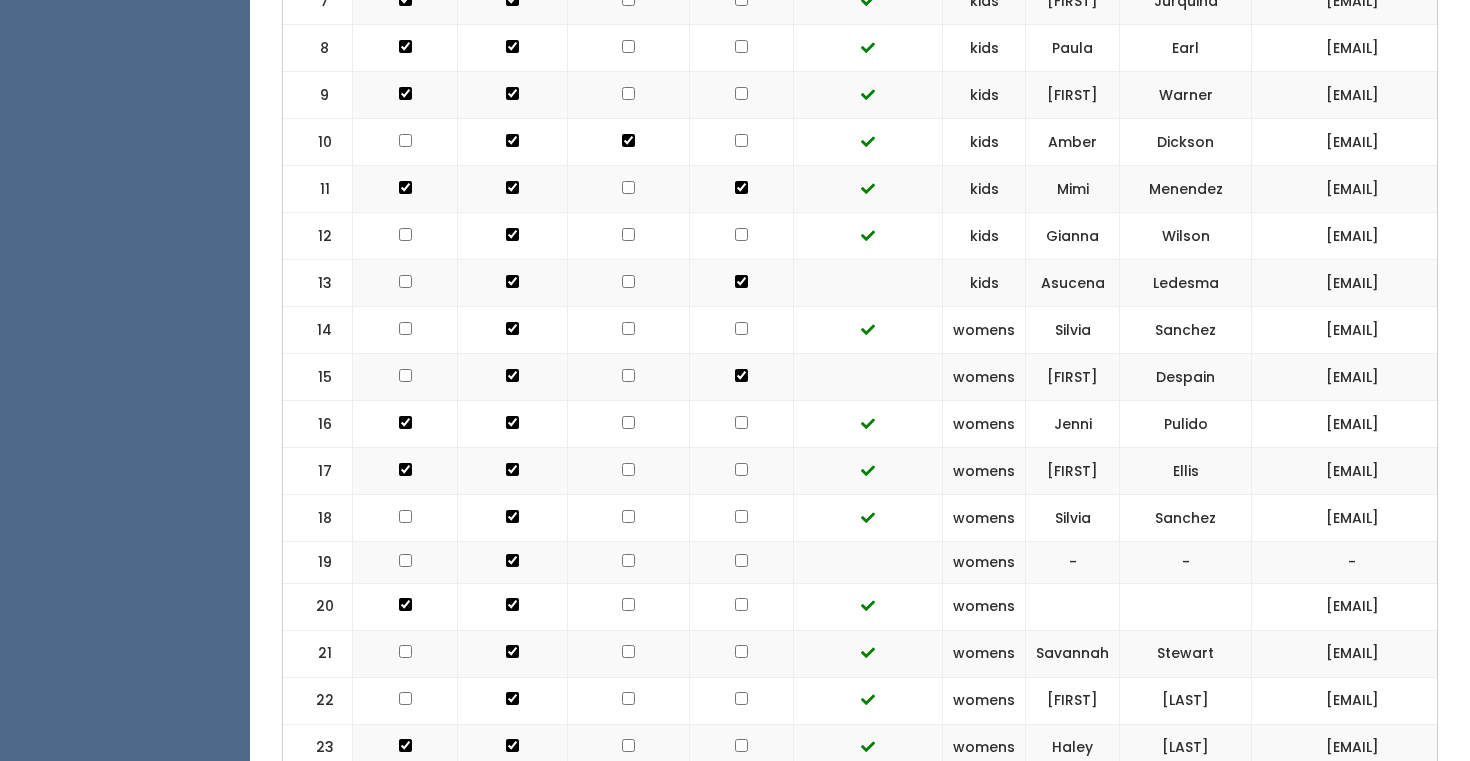 click at bounding box center [628, -284] 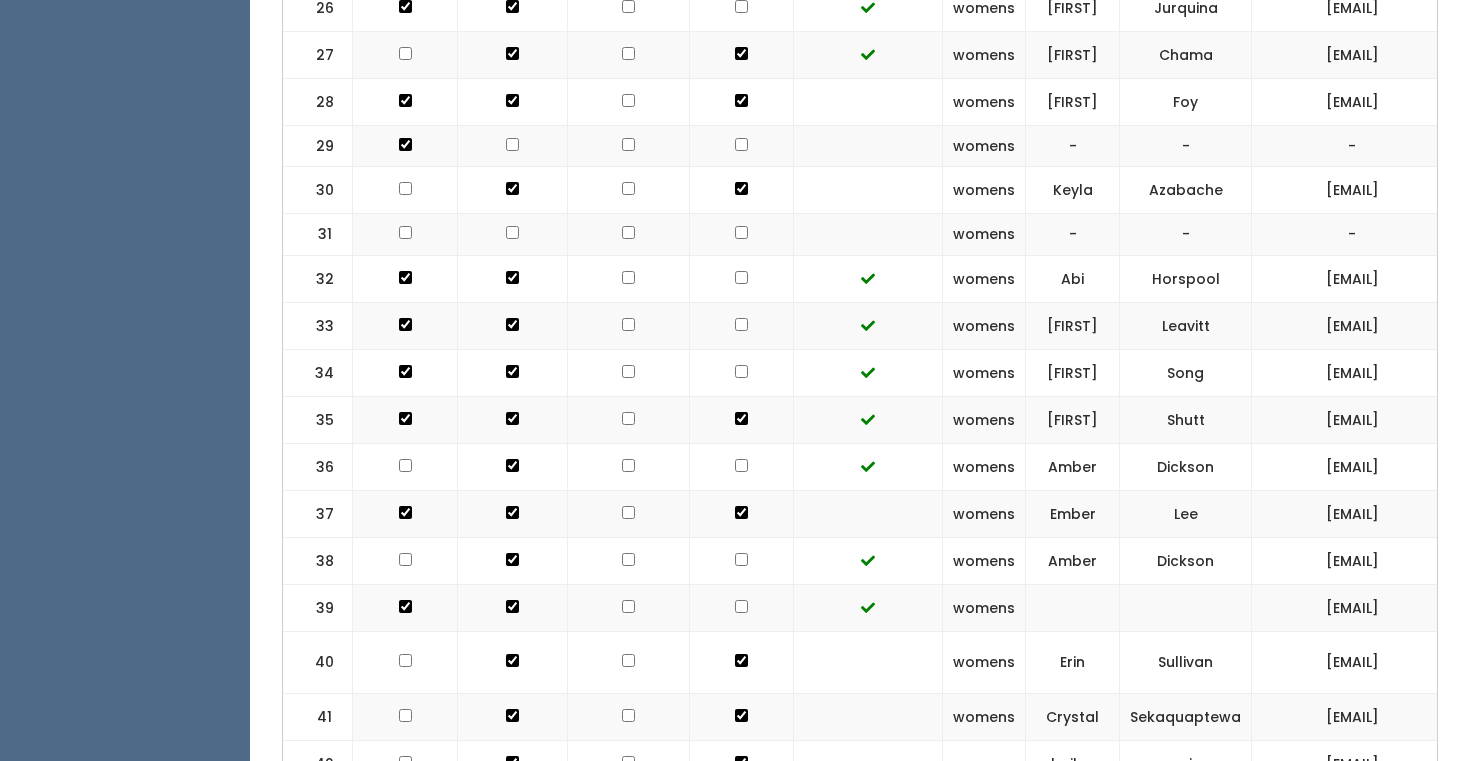 scroll, scrollTop: 1933, scrollLeft: 0, axis: vertical 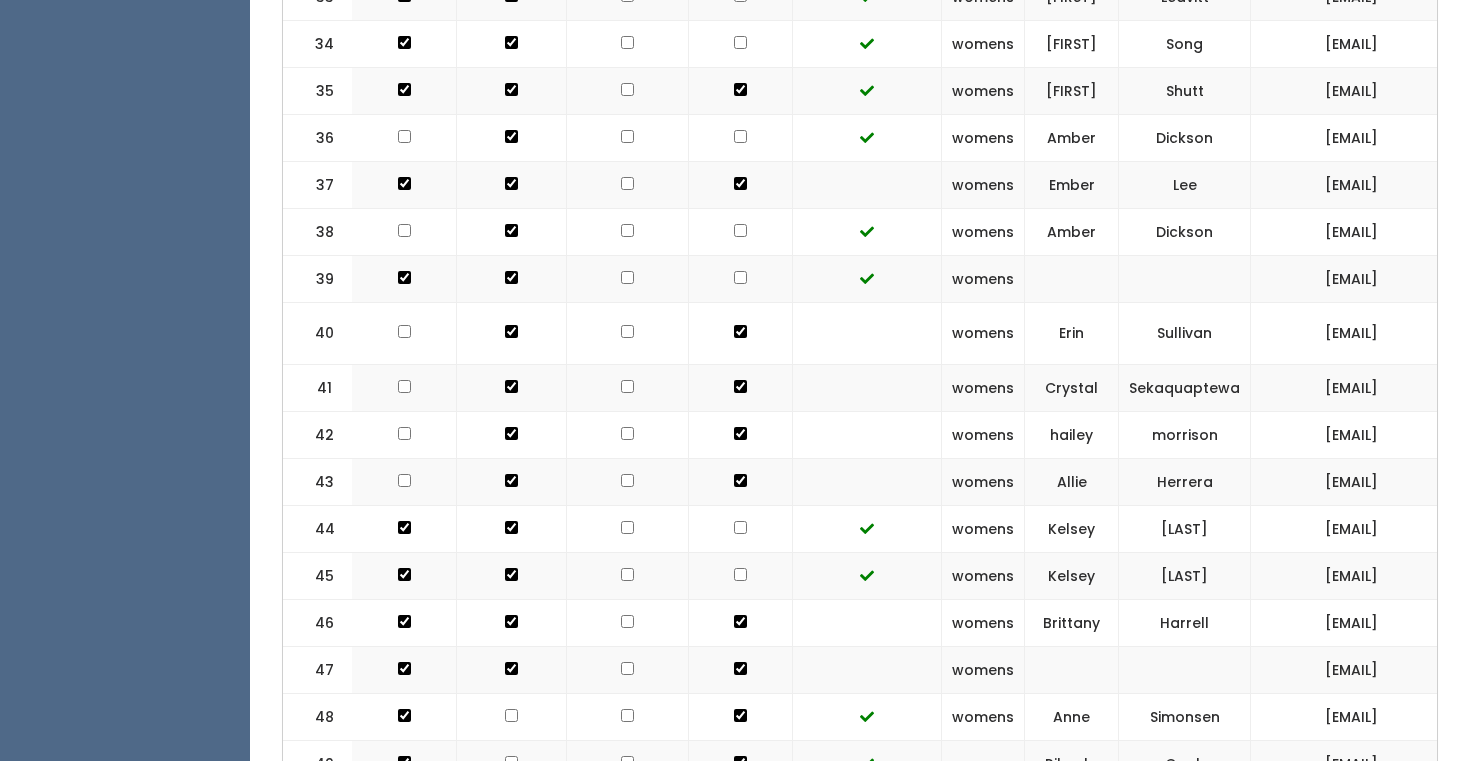 click at bounding box center [627, -1462] 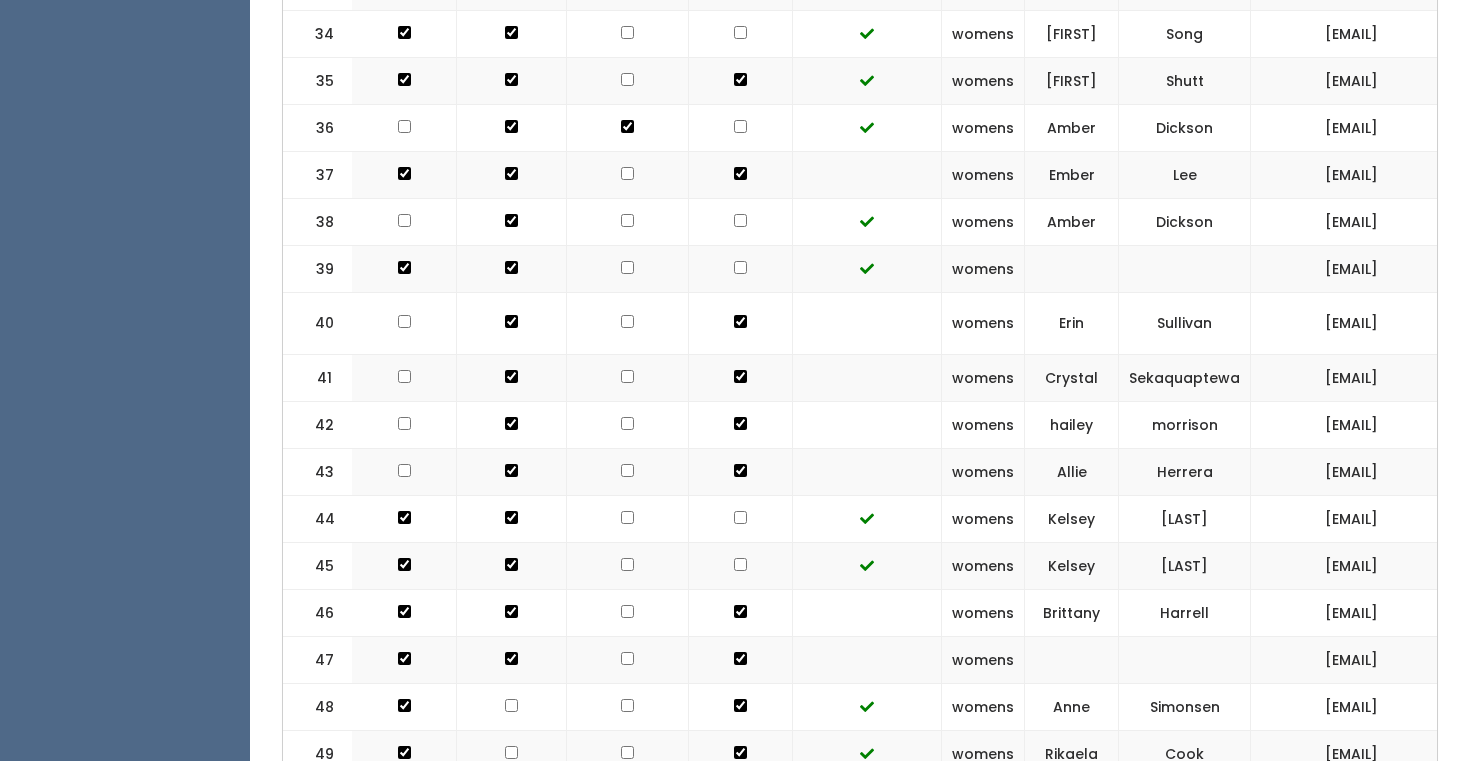 scroll, scrollTop: 2253, scrollLeft: 0, axis: vertical 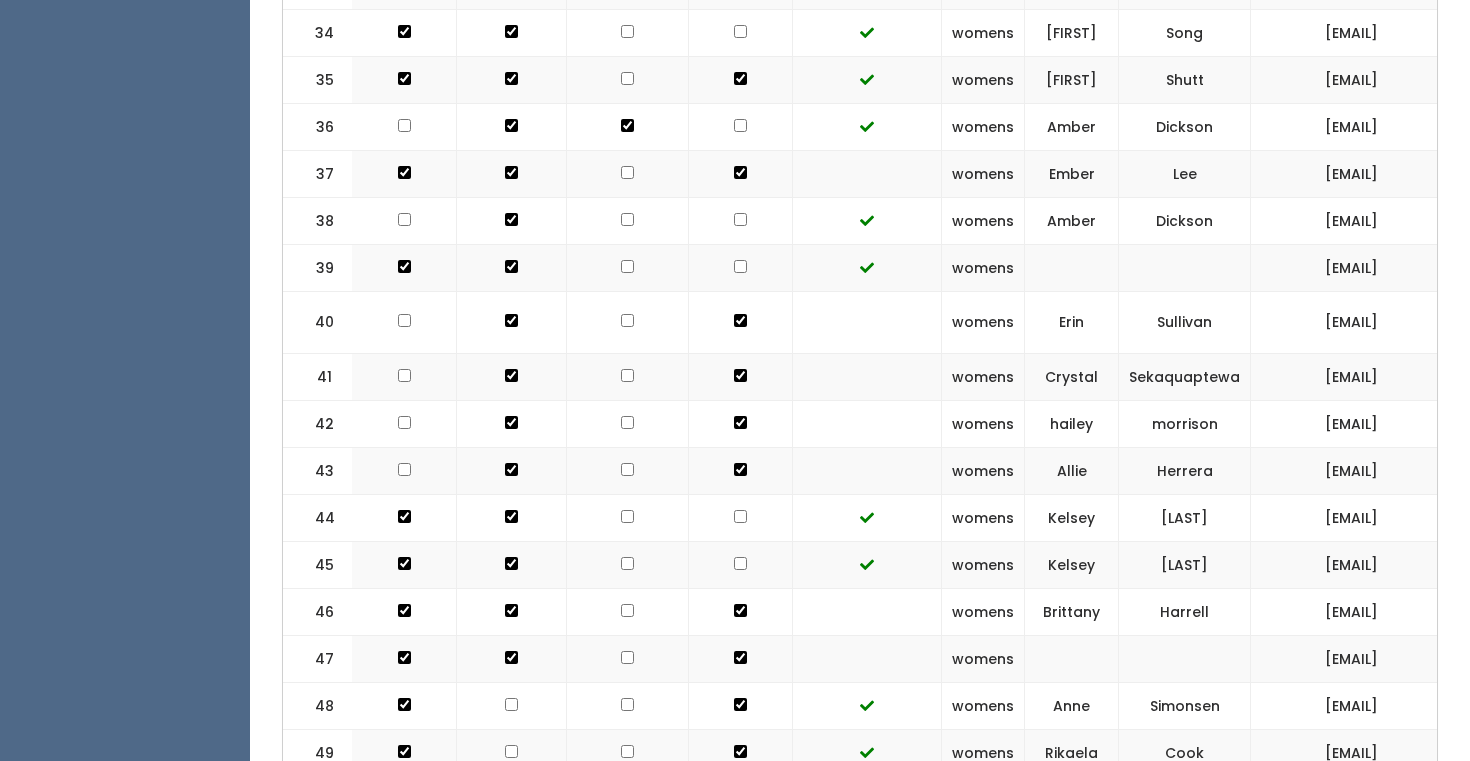 click at bounding box center (627, -1473) 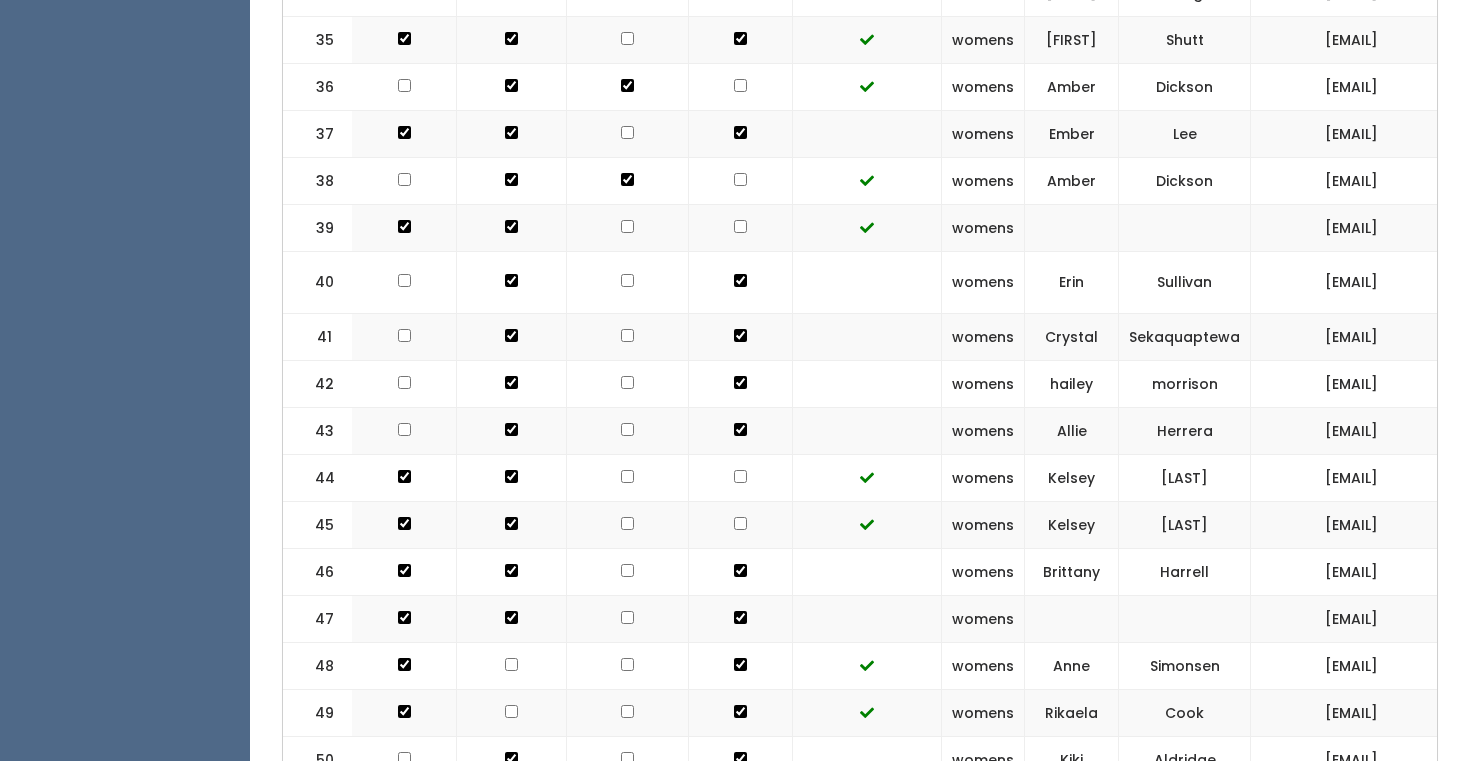 scroll, scrollTop: 2308, scrollLeft: 0, axis: vertical 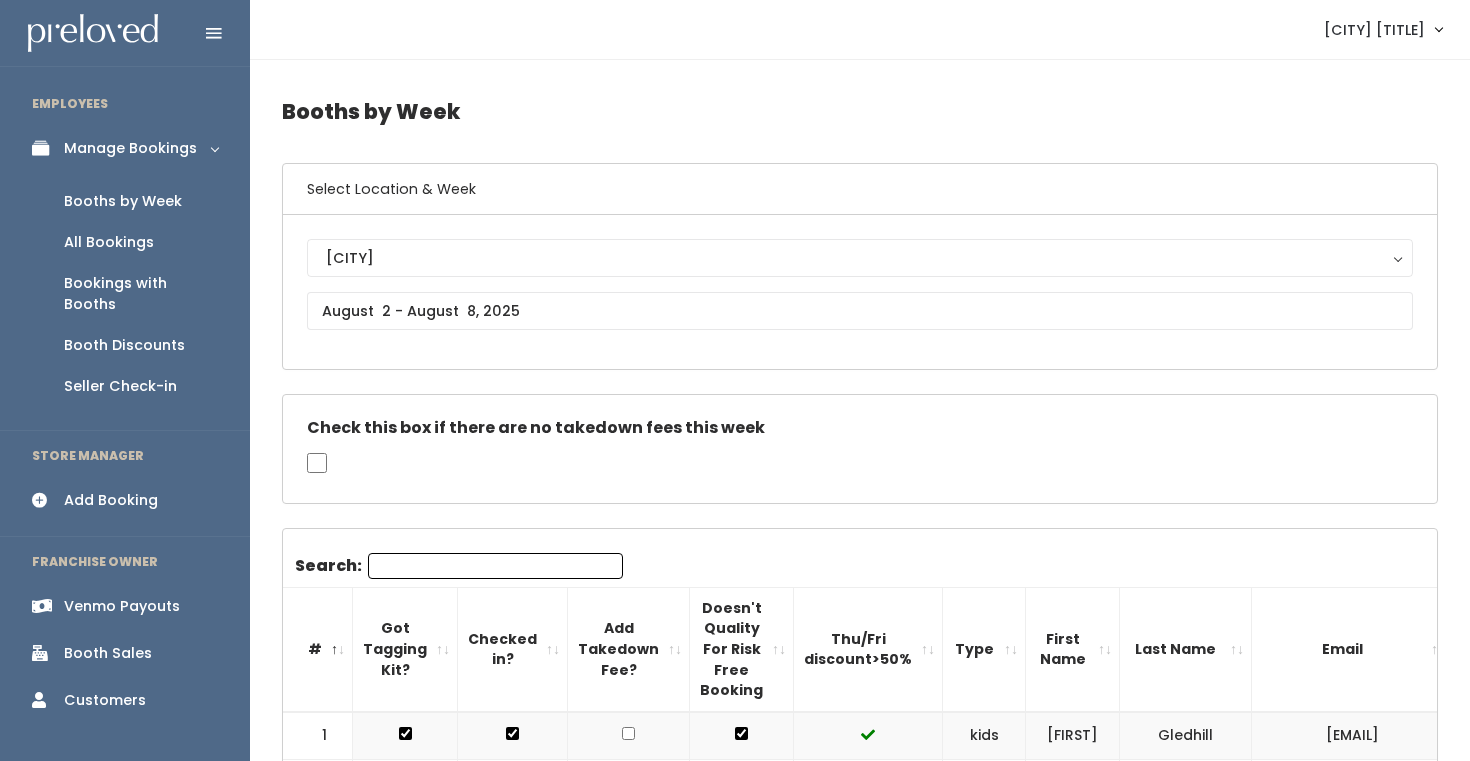 click on "Venmo Payouts" at bounding box center [125, 606] 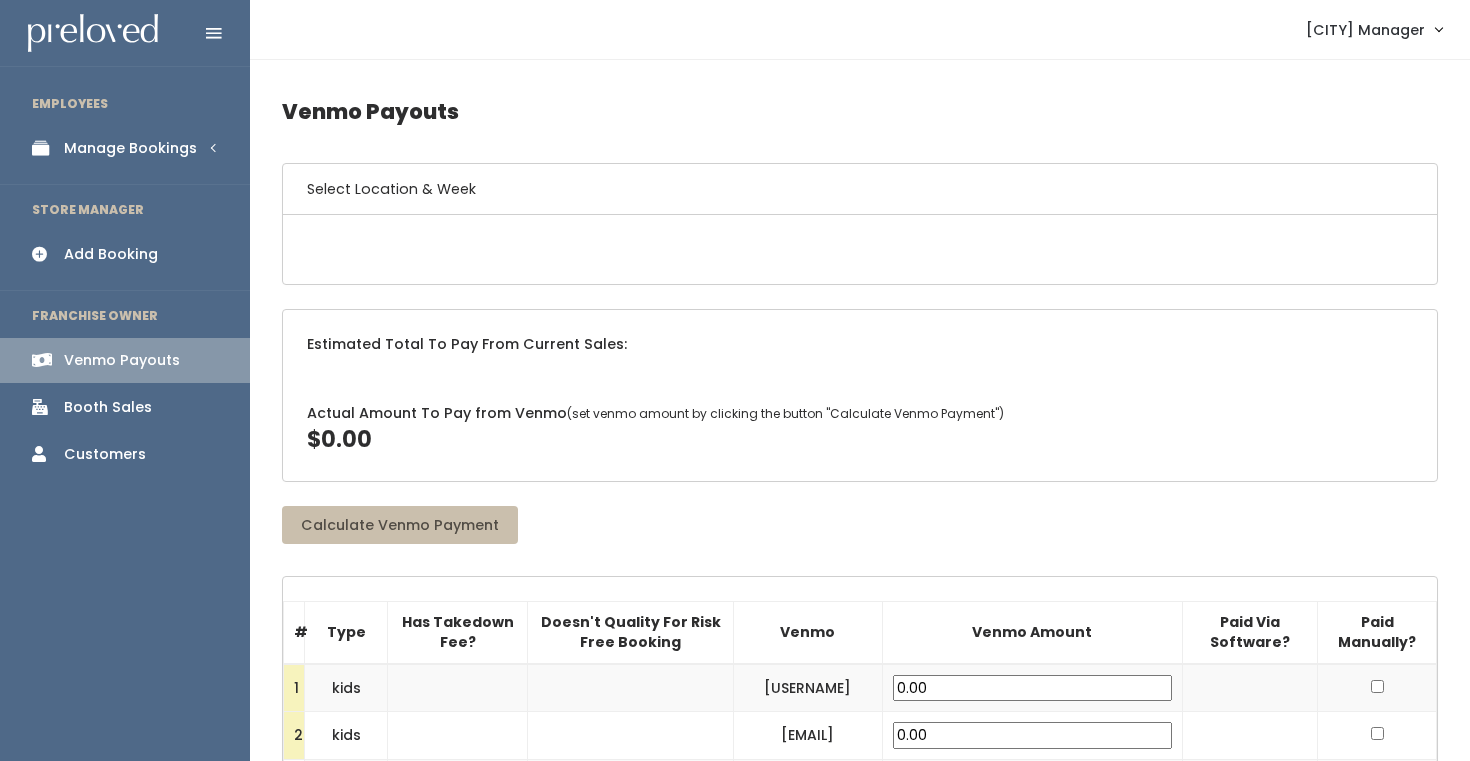 scroll, scrollTop: 0, scrollLeft: 0, axis: both 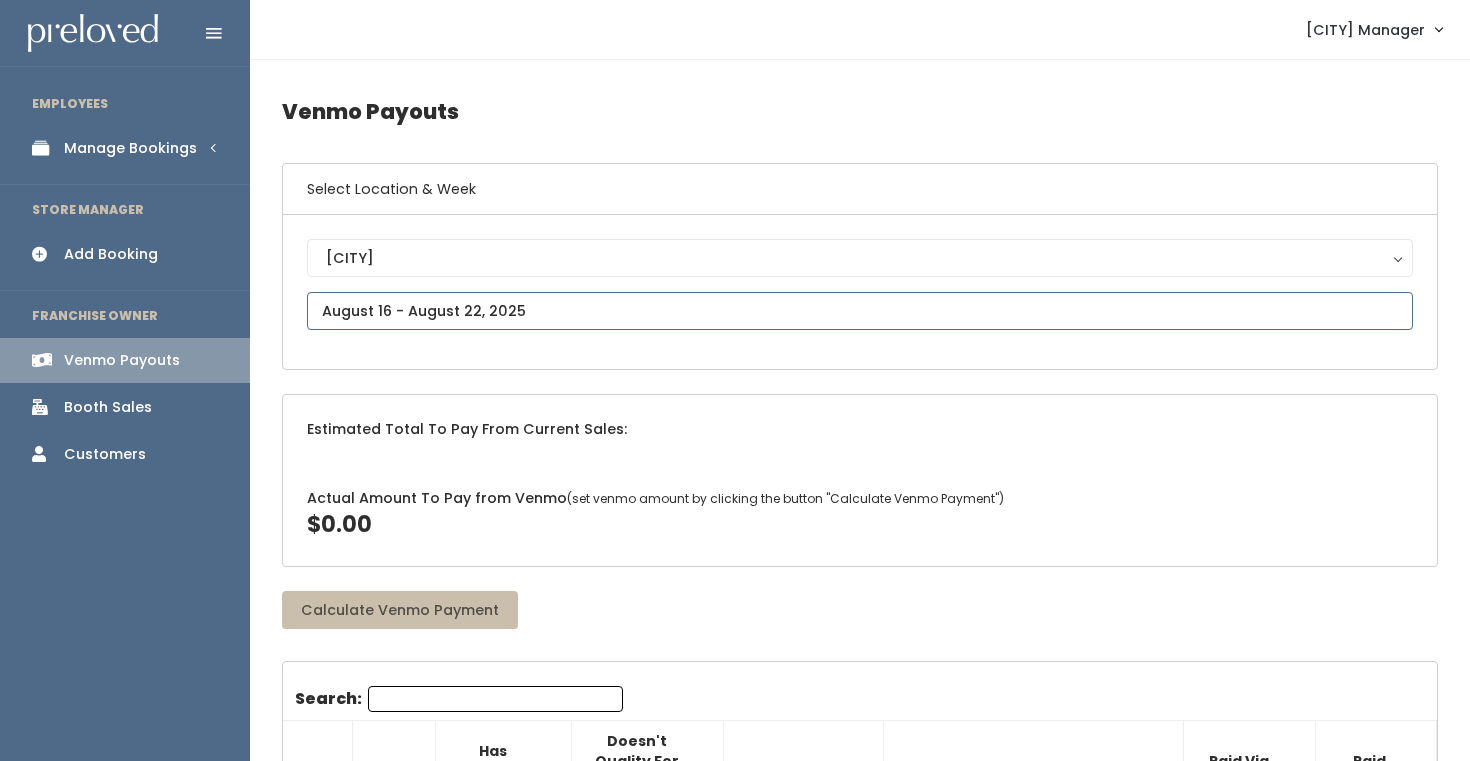 click at bounding box center [860, 311] 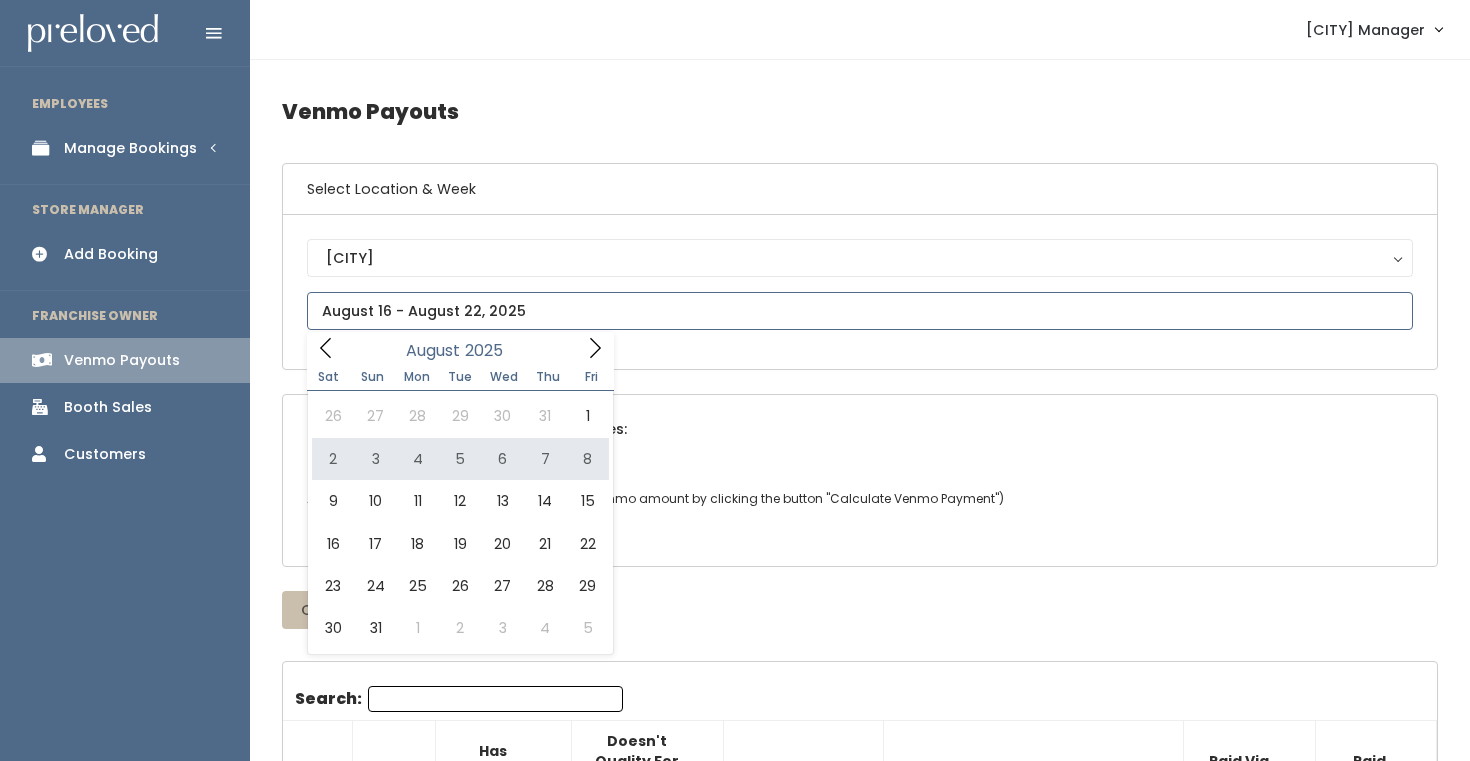 type on "August 2 to August 8" 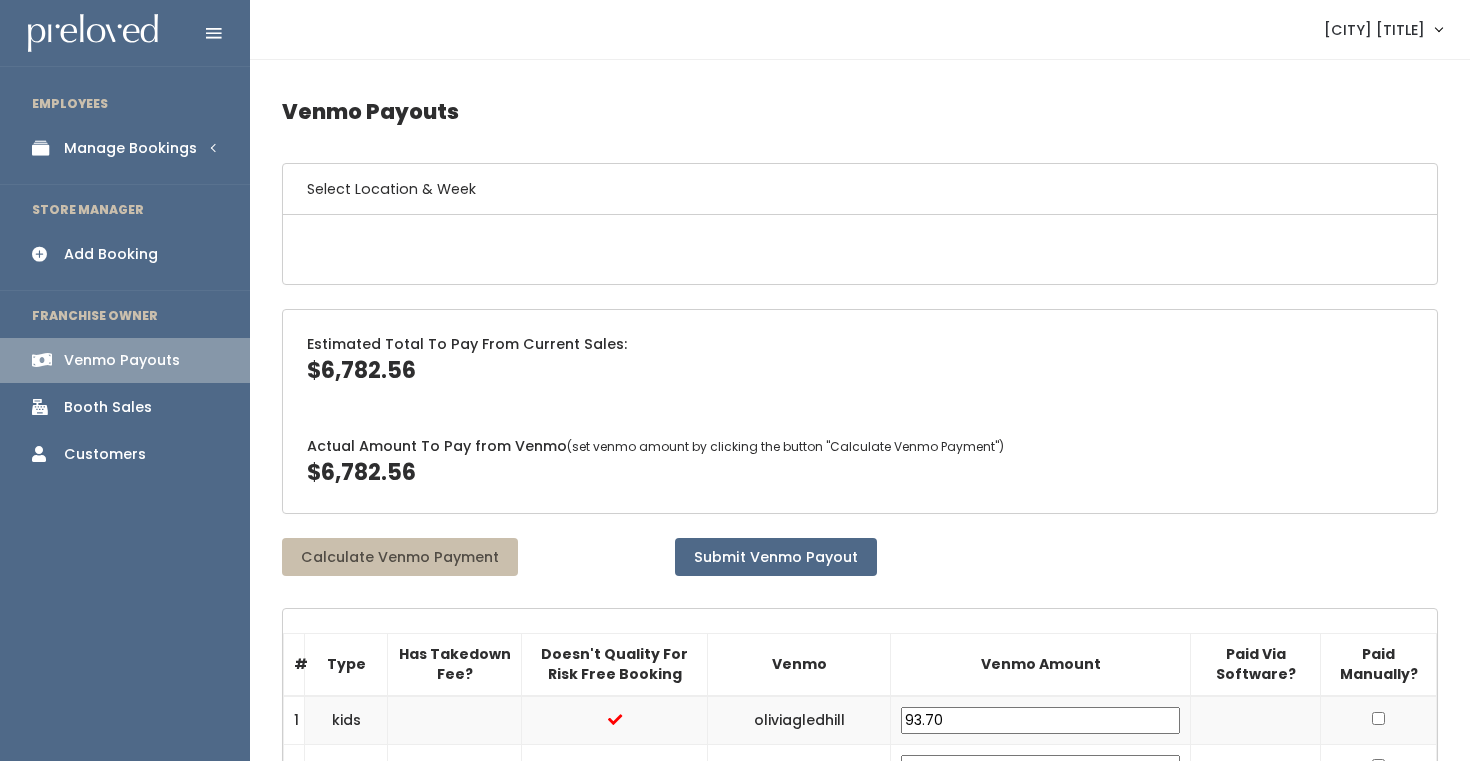 scroll, scrollTop: 0, scrollLeft: 0, axis: both 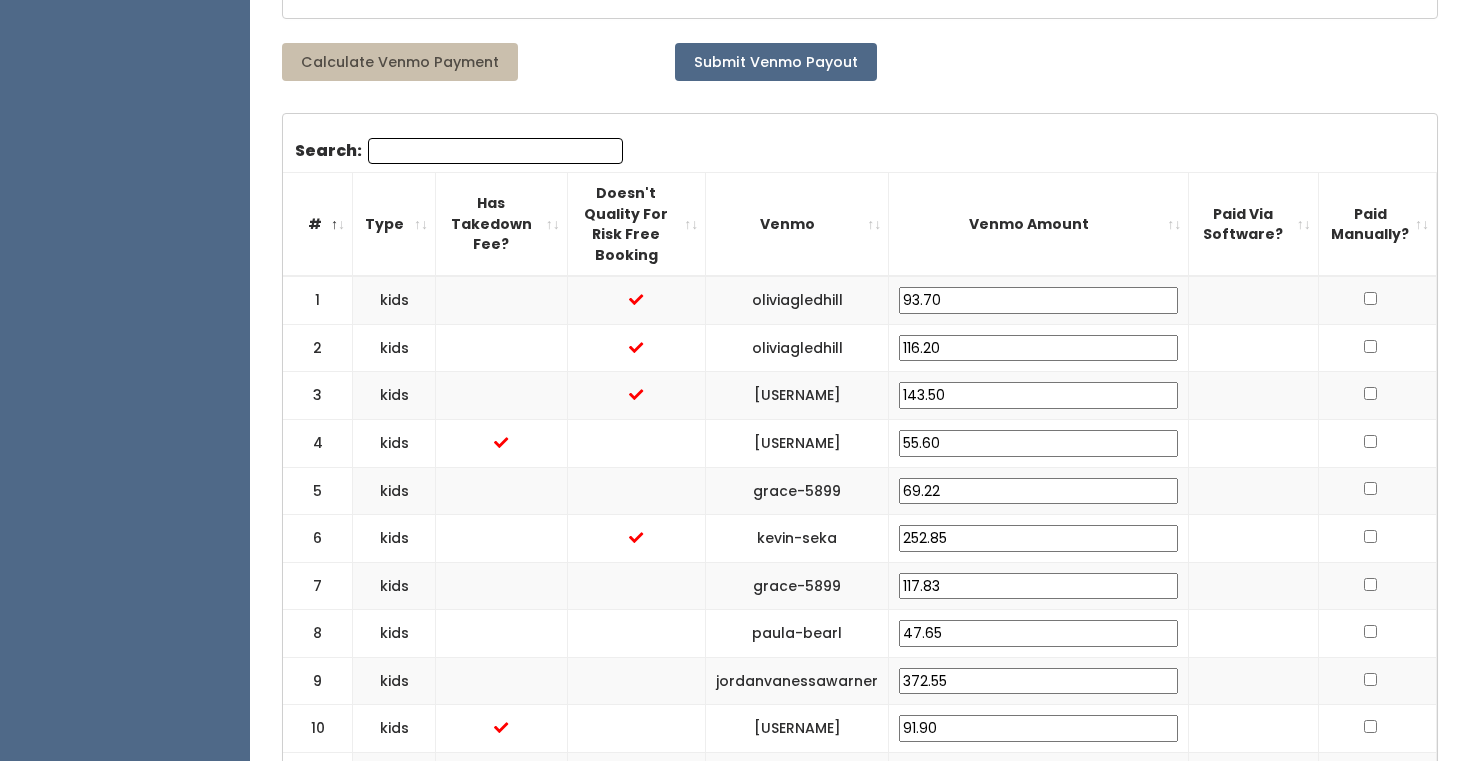click on "55.60" at bounding box center (1038, 443) 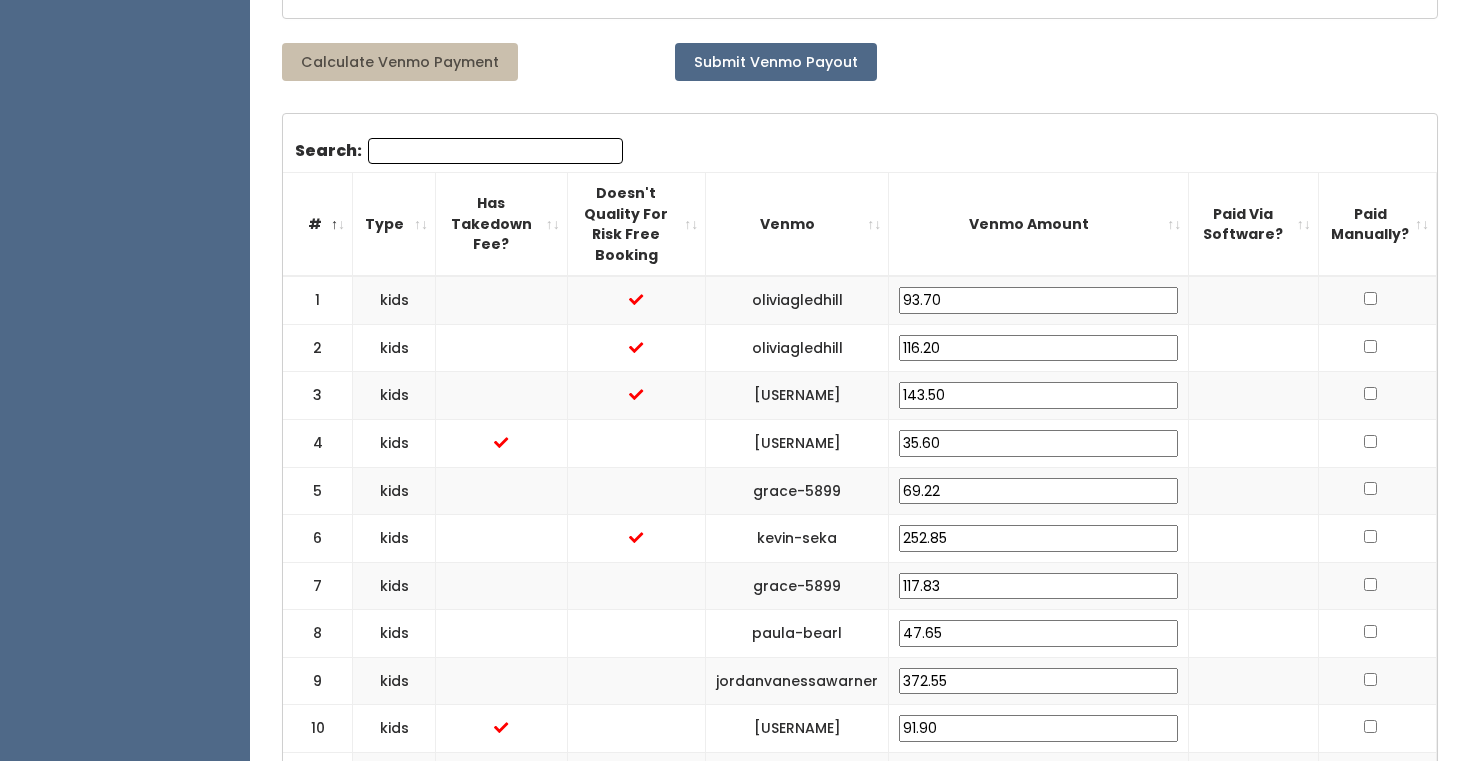 type on "35.60" 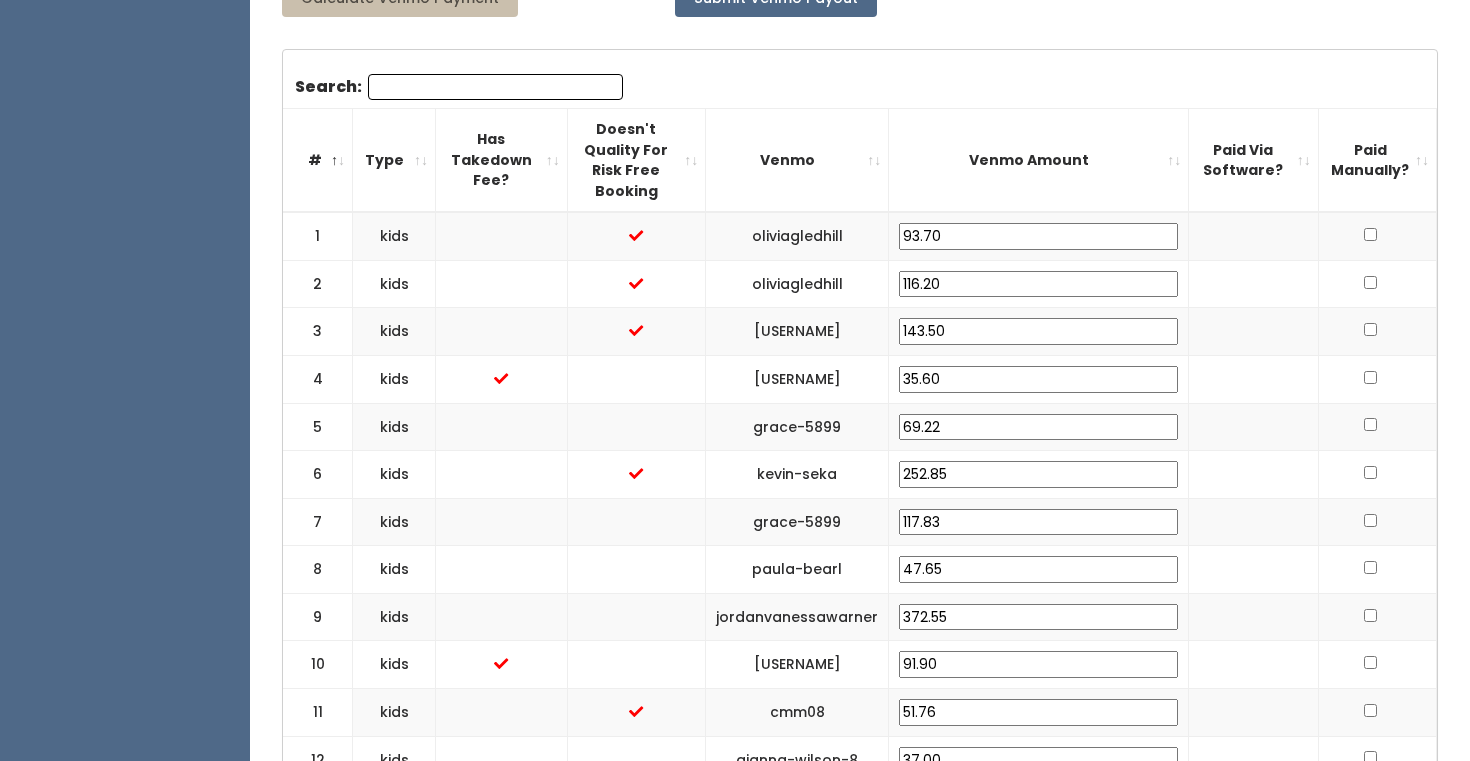 scroll, scrollTop: 645, scrollLeft: 0, axis: vertical 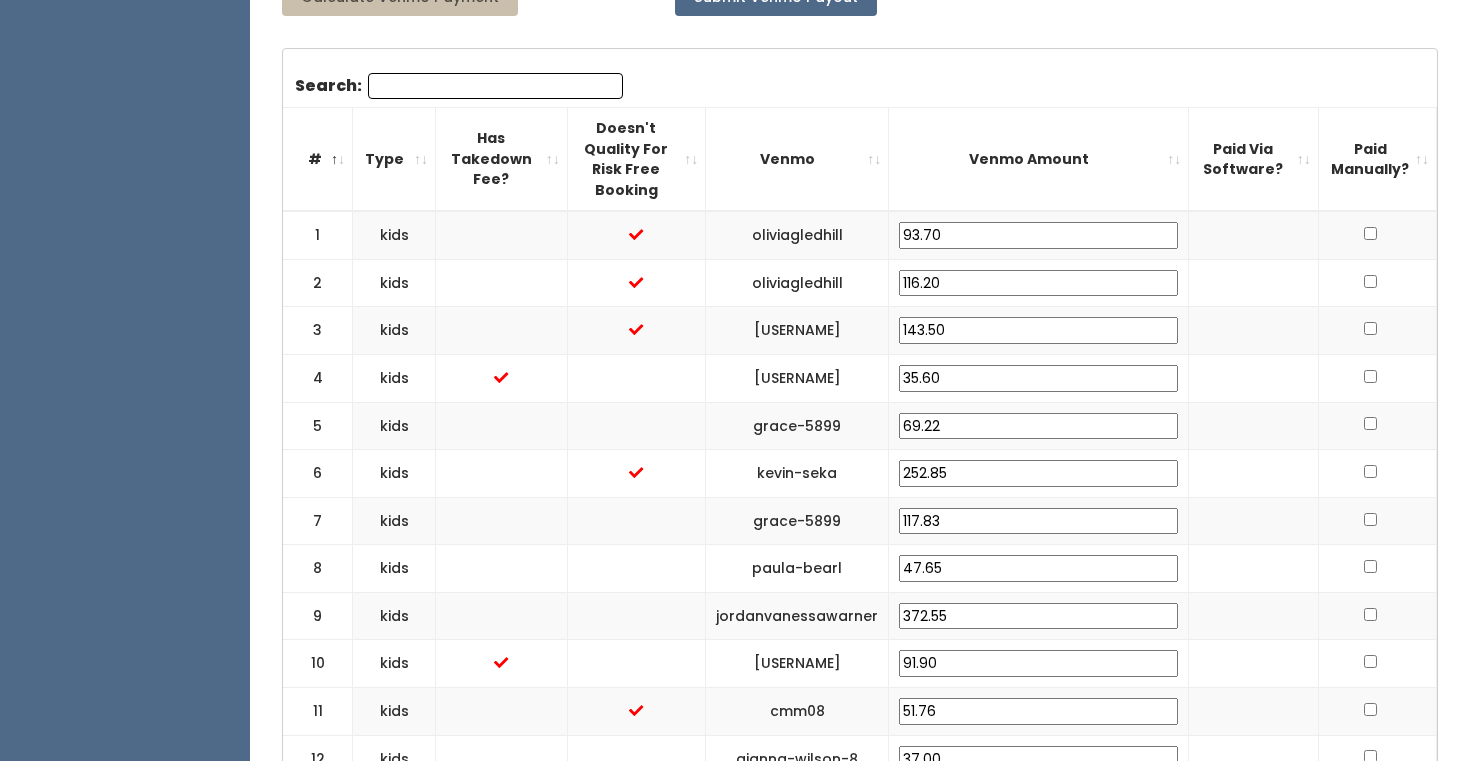click on "91.90" at bounding box center (1038, 663) 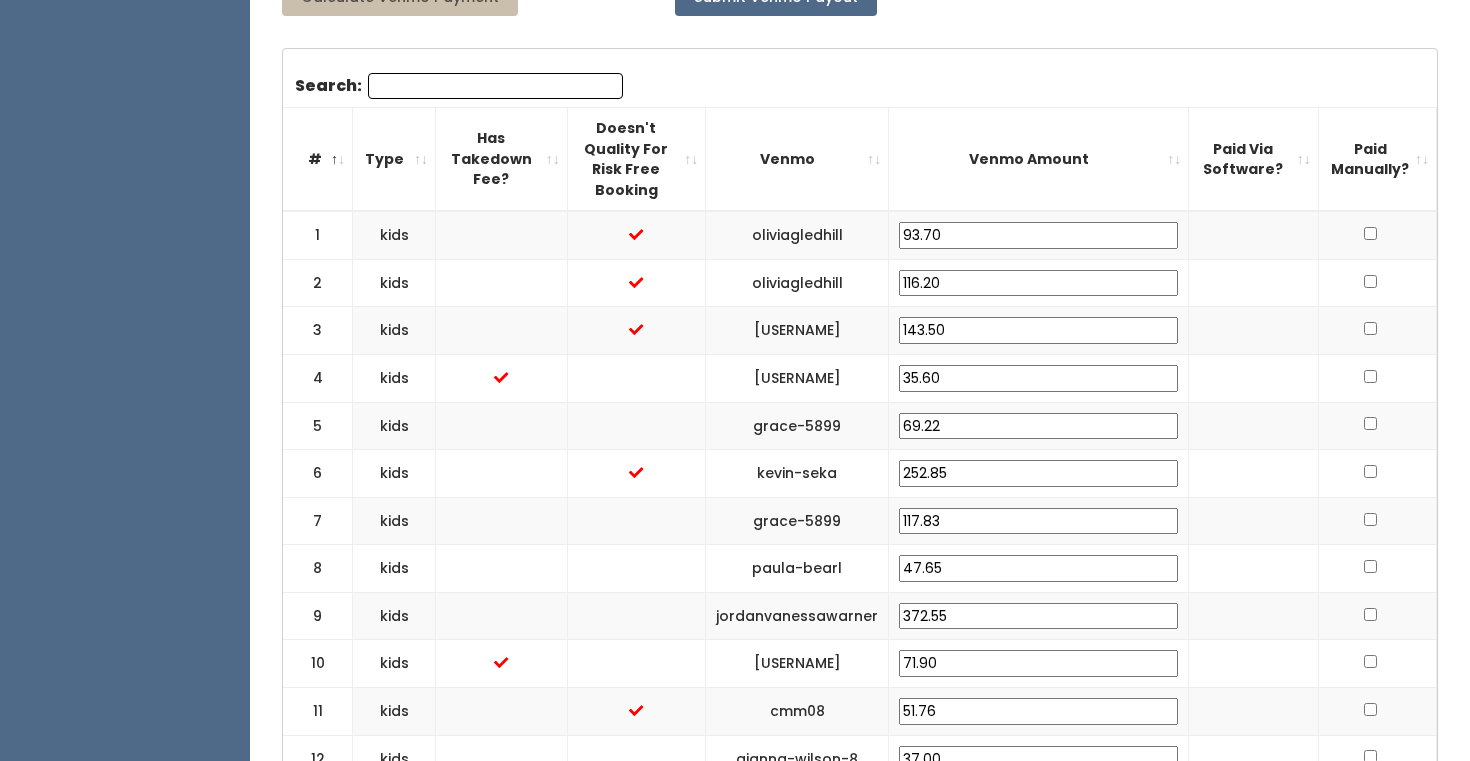 type on "71.90" 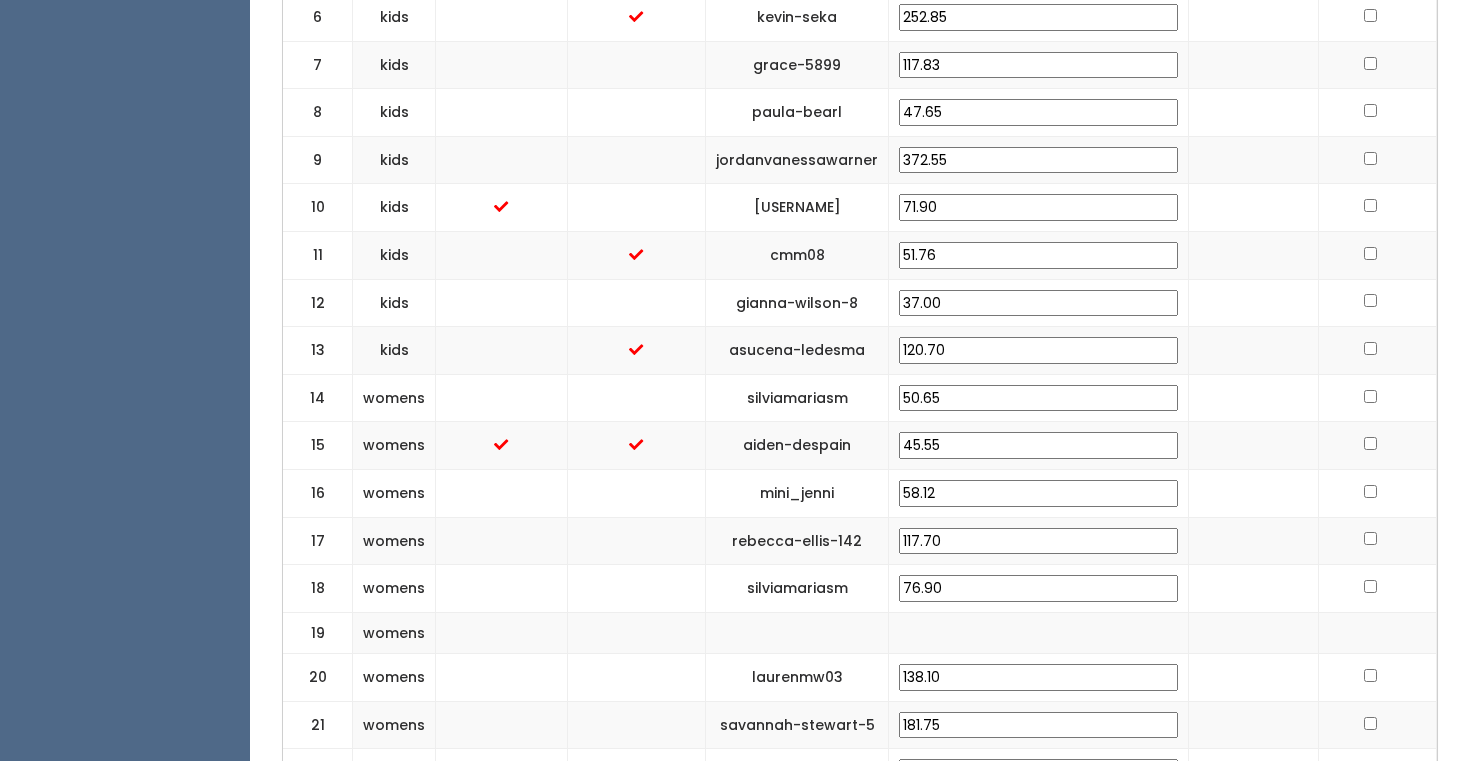 scroll, scrollTop: 1109, scrollLeft: 0, axis: vertical 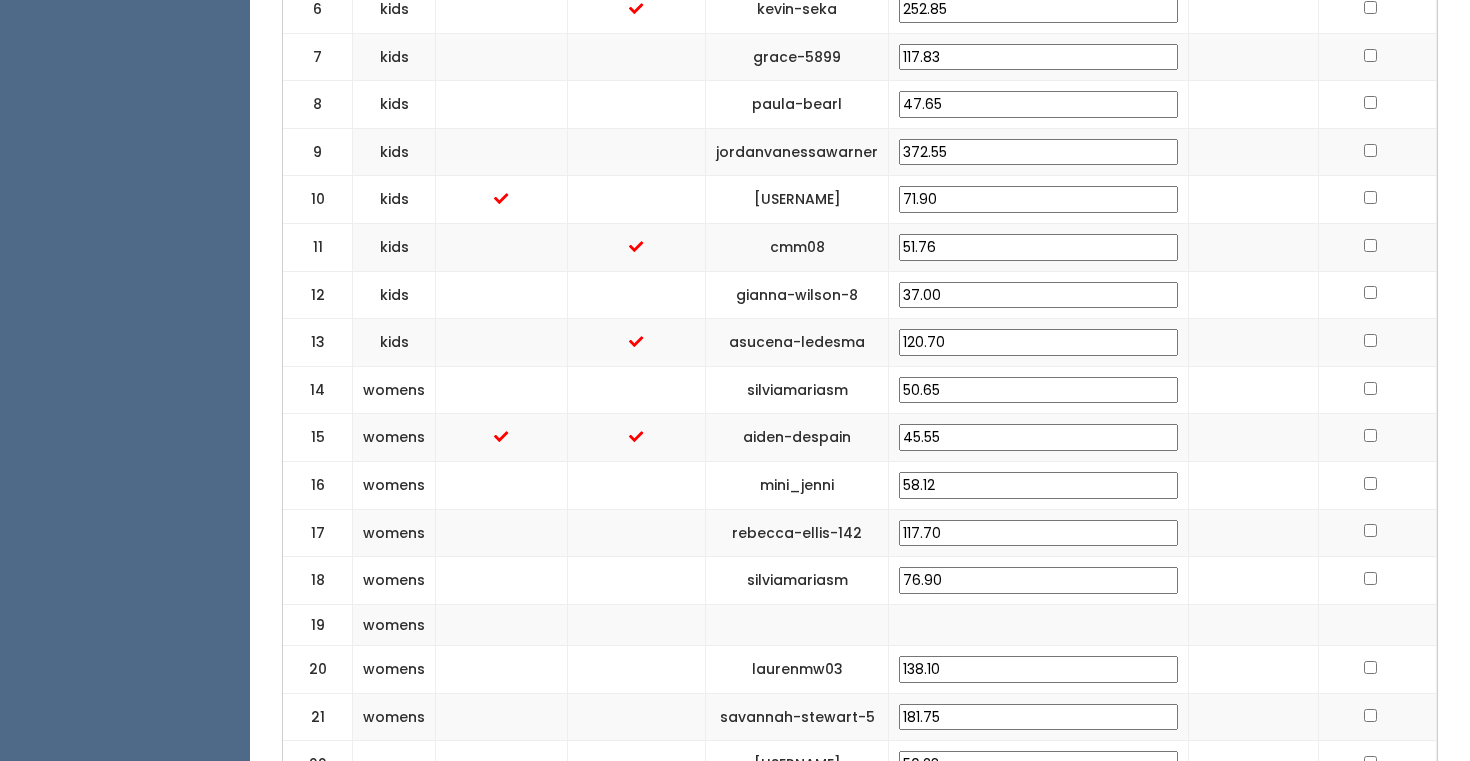 click on "45.55" at bounding box center [1038, 437] 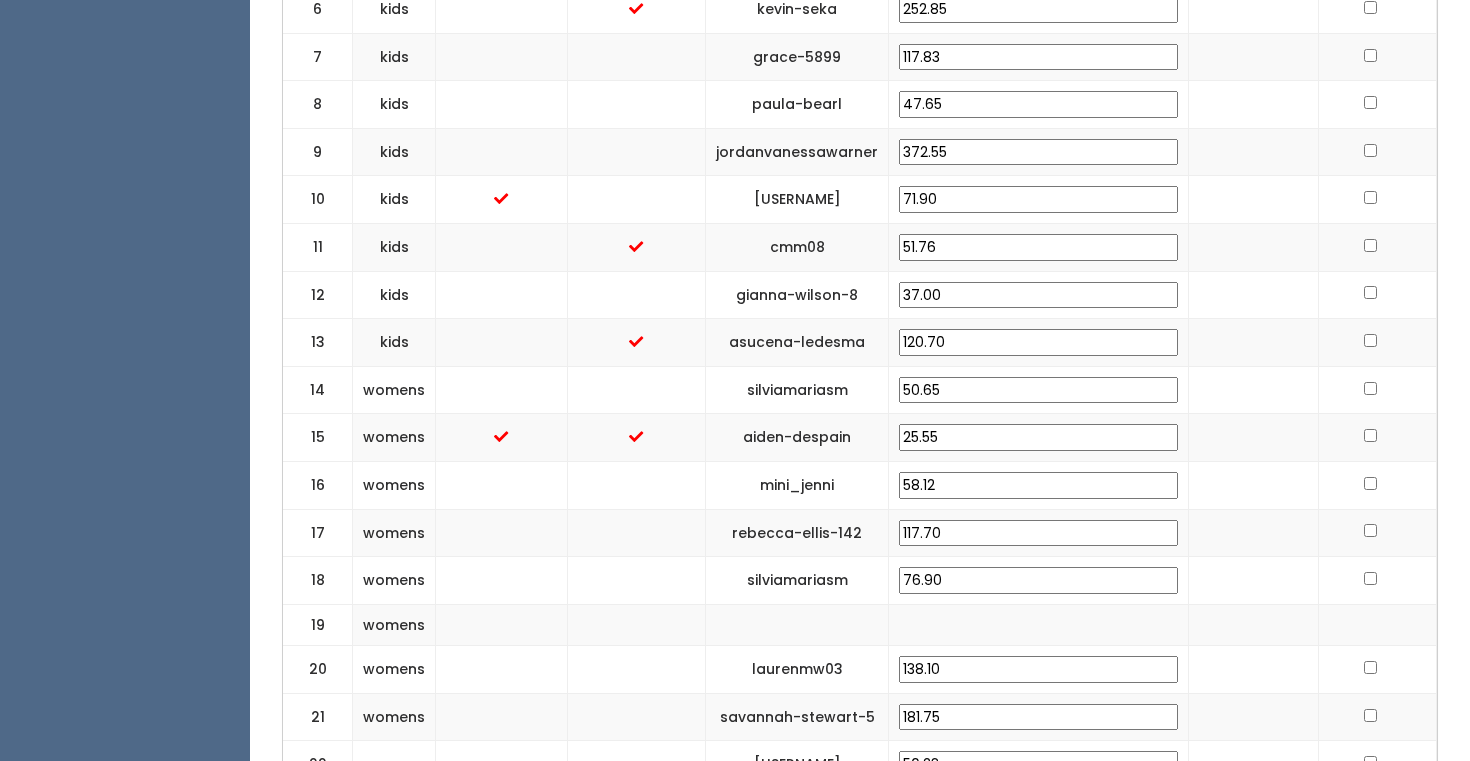 type on "25.55" 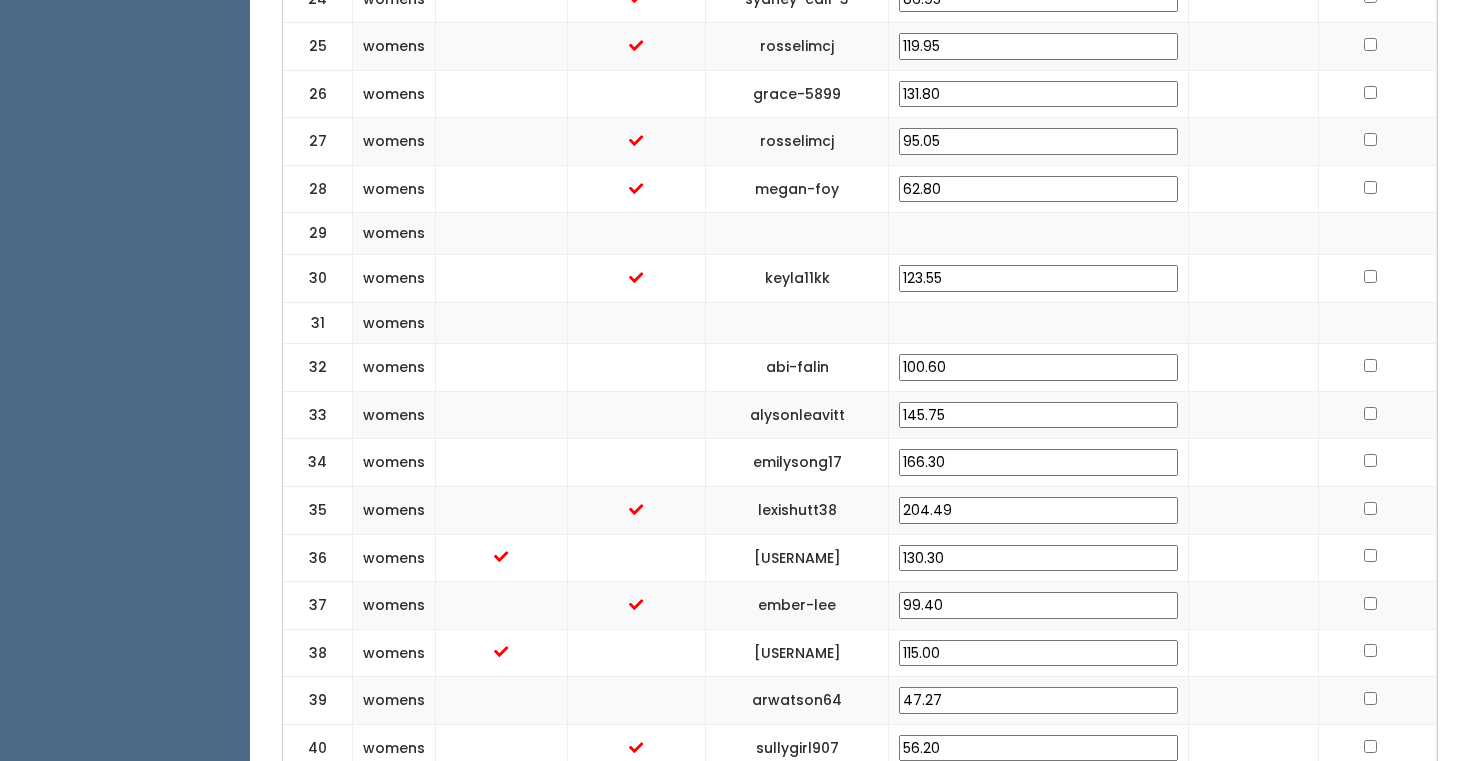 scroll, scrollTop: 1972, scrollLeft: 0, axis: vertical 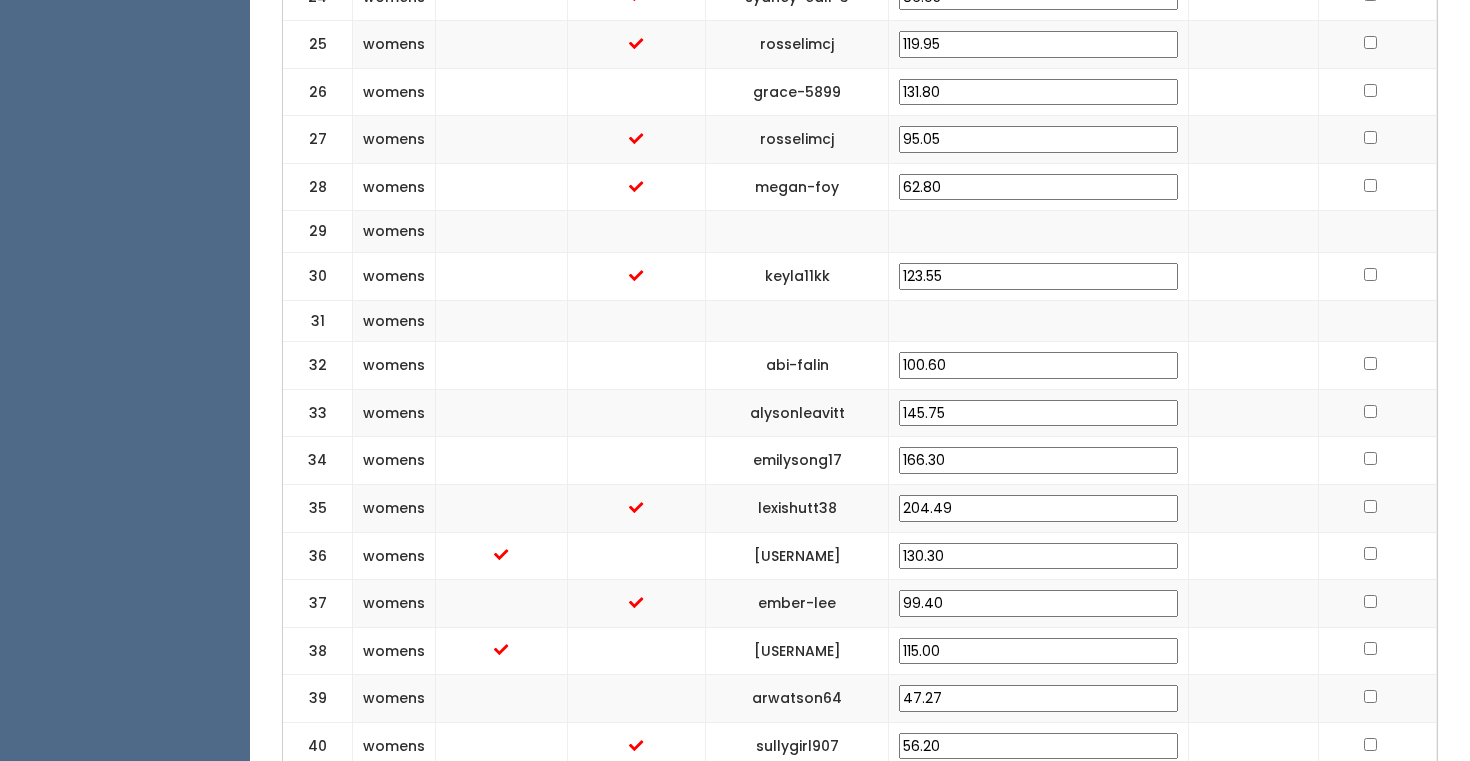click on "130.30" at bounding box center [1038, 556] 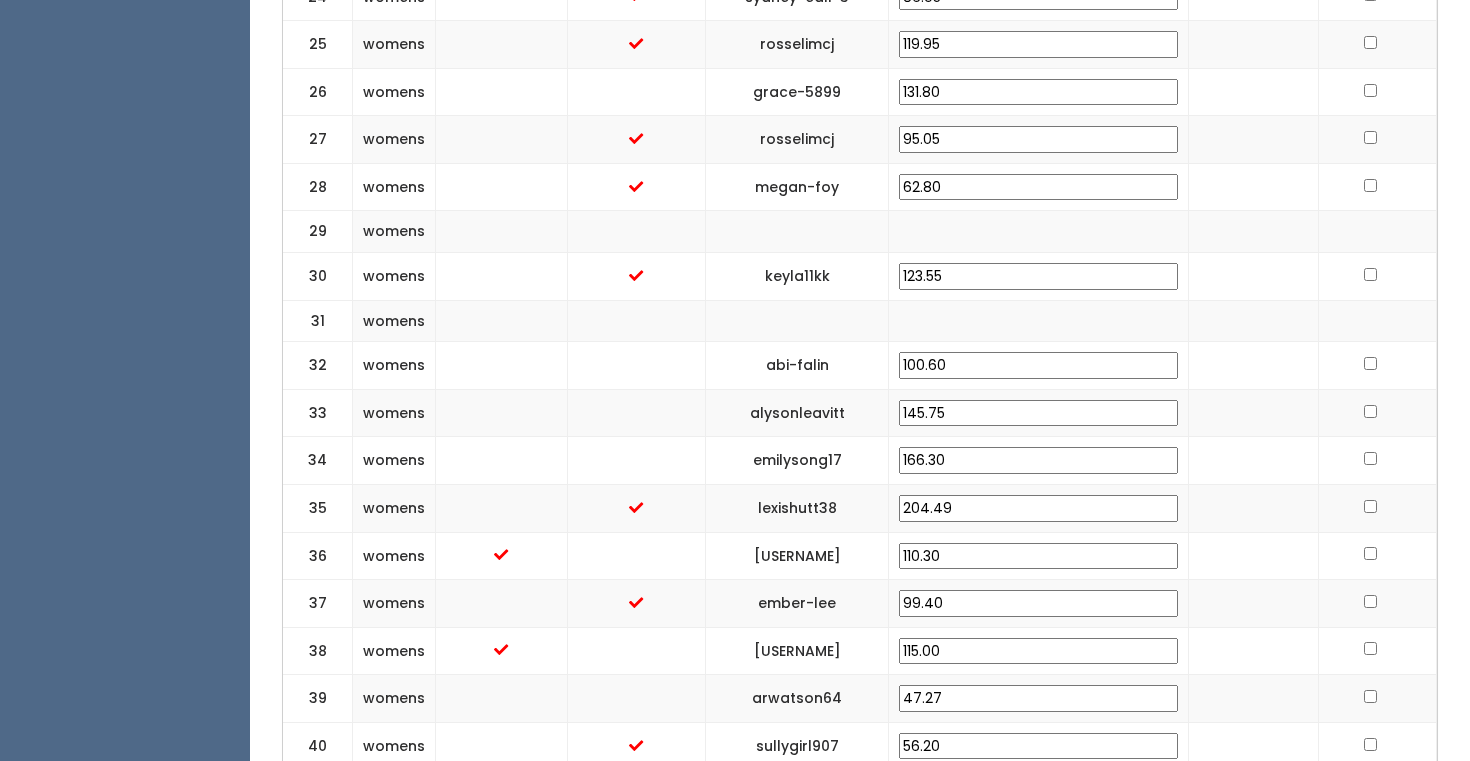 type on "110.30" 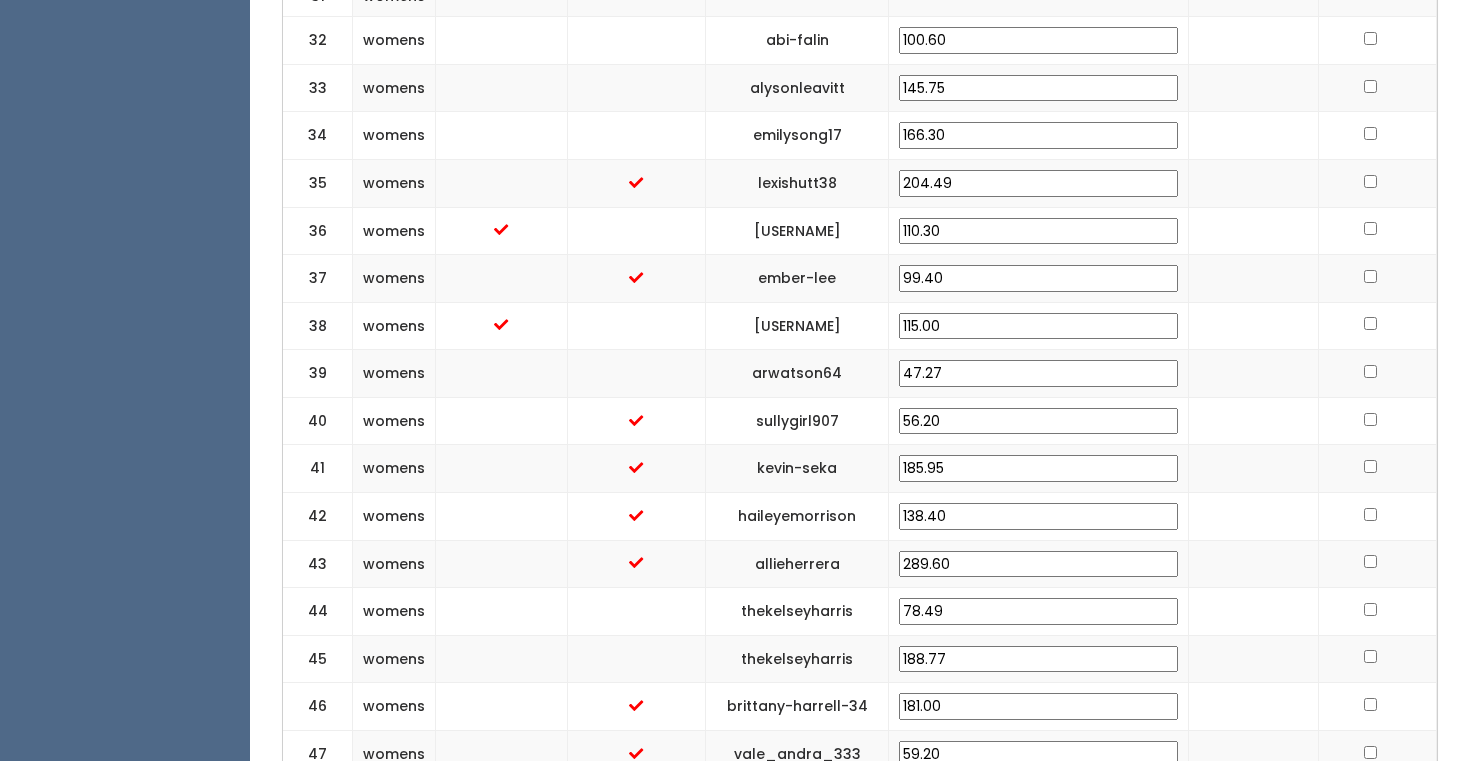 scroll, scrollTop: 2239, scrollLeft: 0, axis: vertical 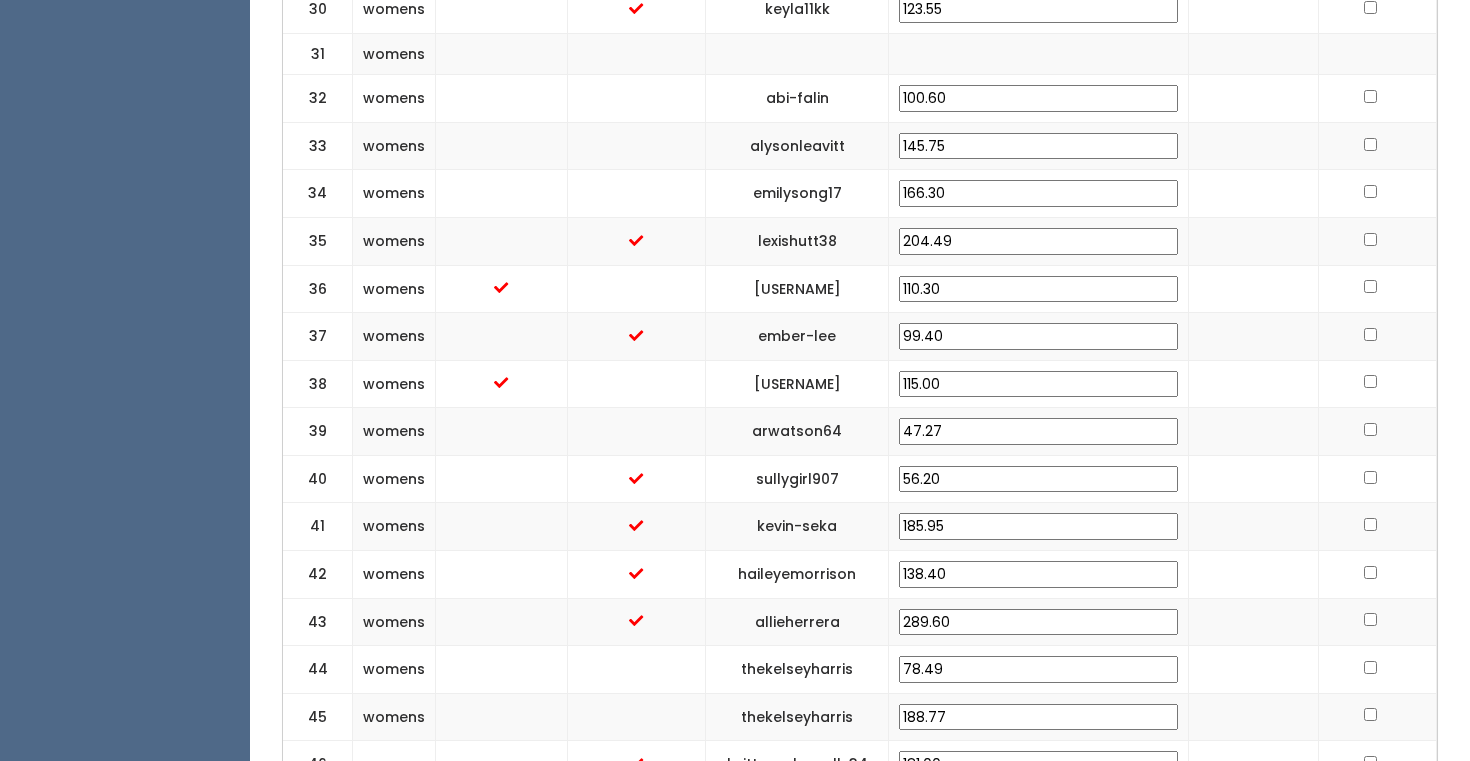 click on "115.00" at bounding box center [1038, 384] 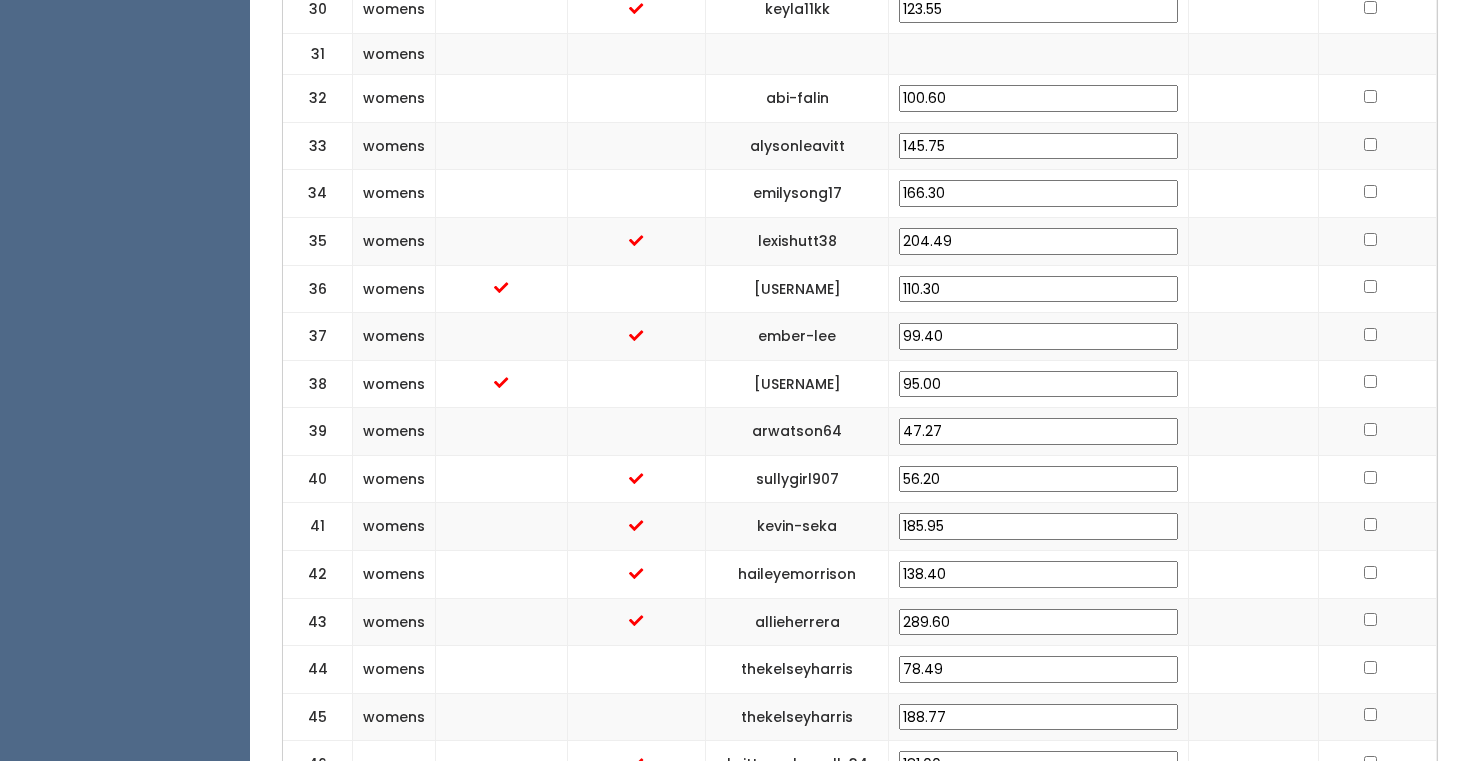 type on "95.00" 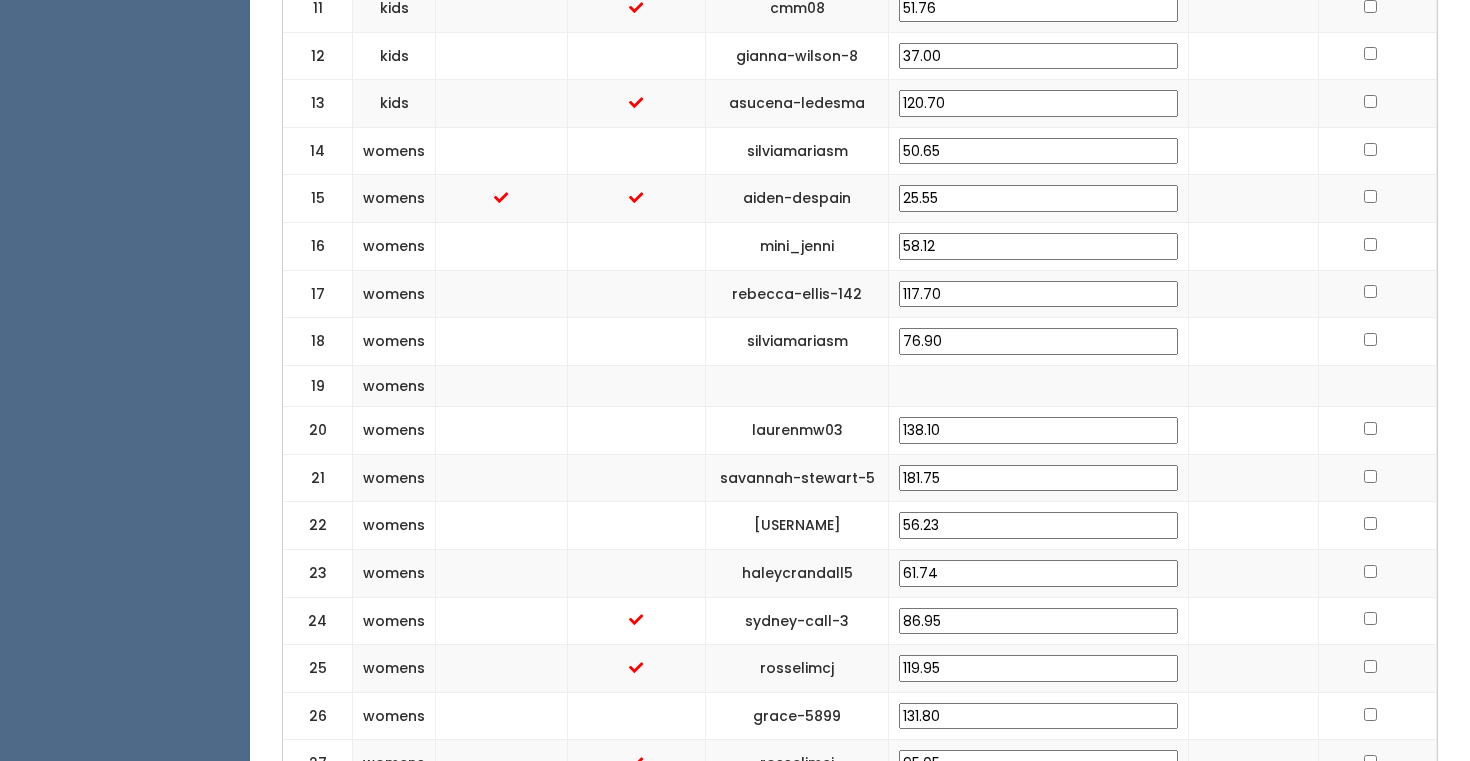 scroll, scrollTop: 912, scrollLeft: 0, axis: vertical 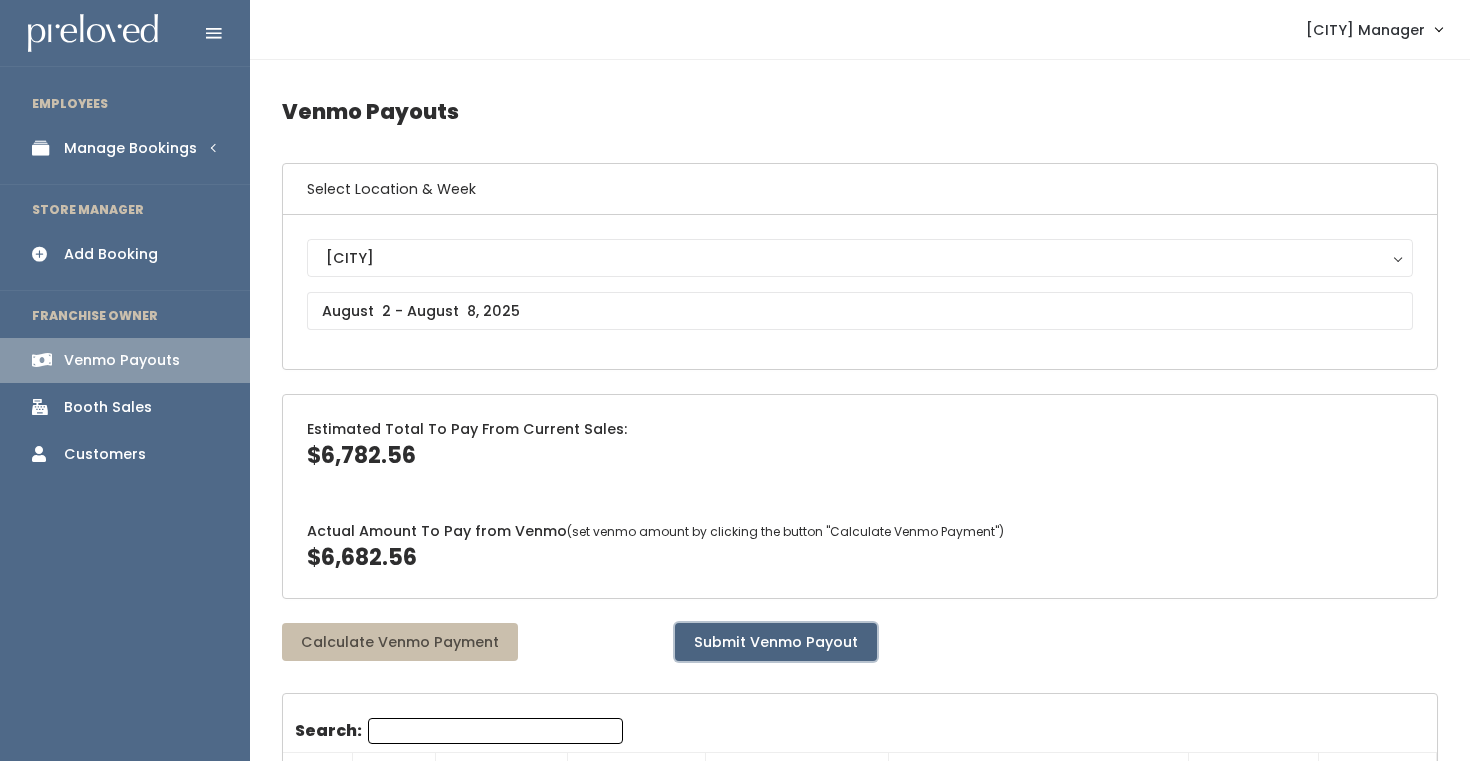 click on "Submit Venmo Payout" at bounding box center [776, 642] 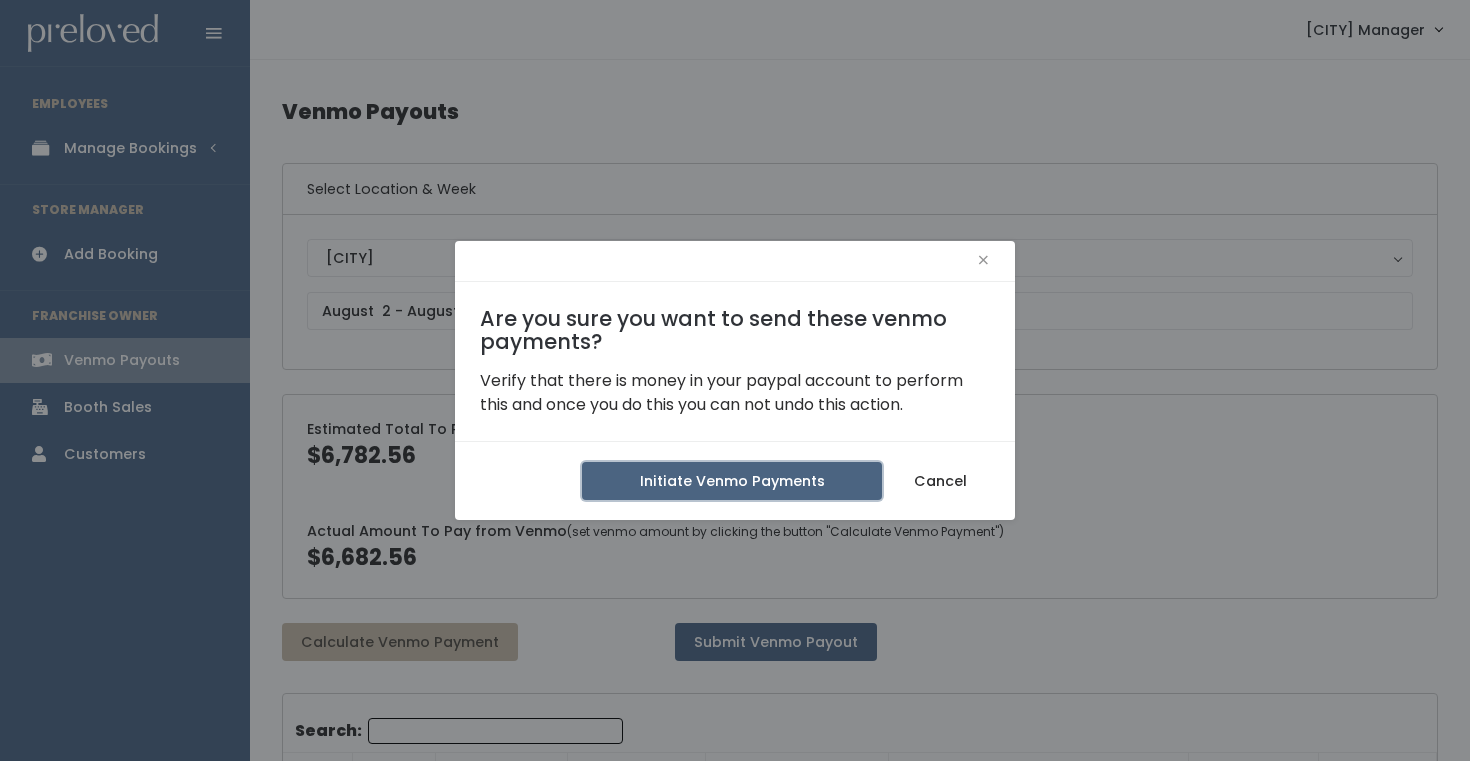 click on "Initiate Venmo Payments" at bounding box center [732, 481] 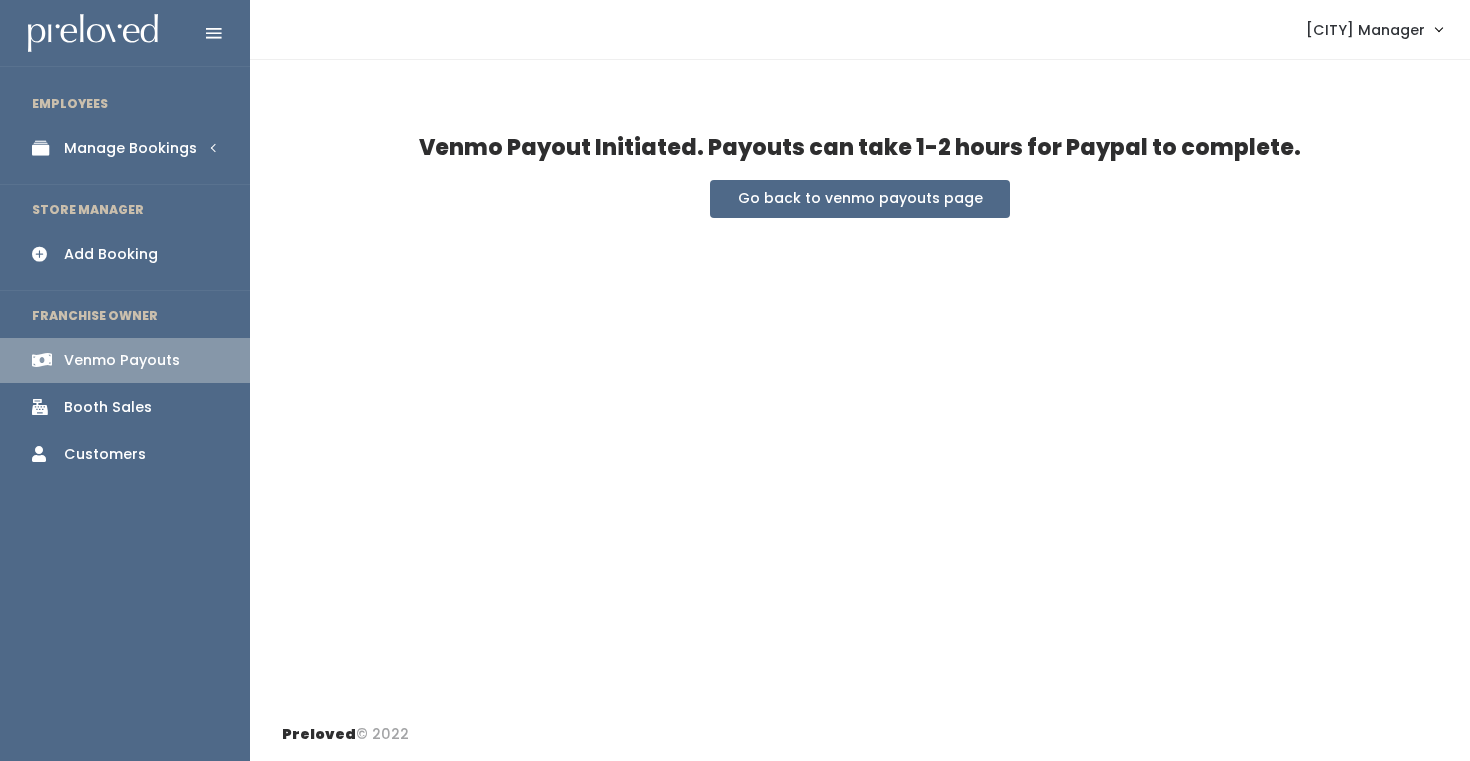 scroll, scrollTop: 0, scrollLeft: 0, axis: both 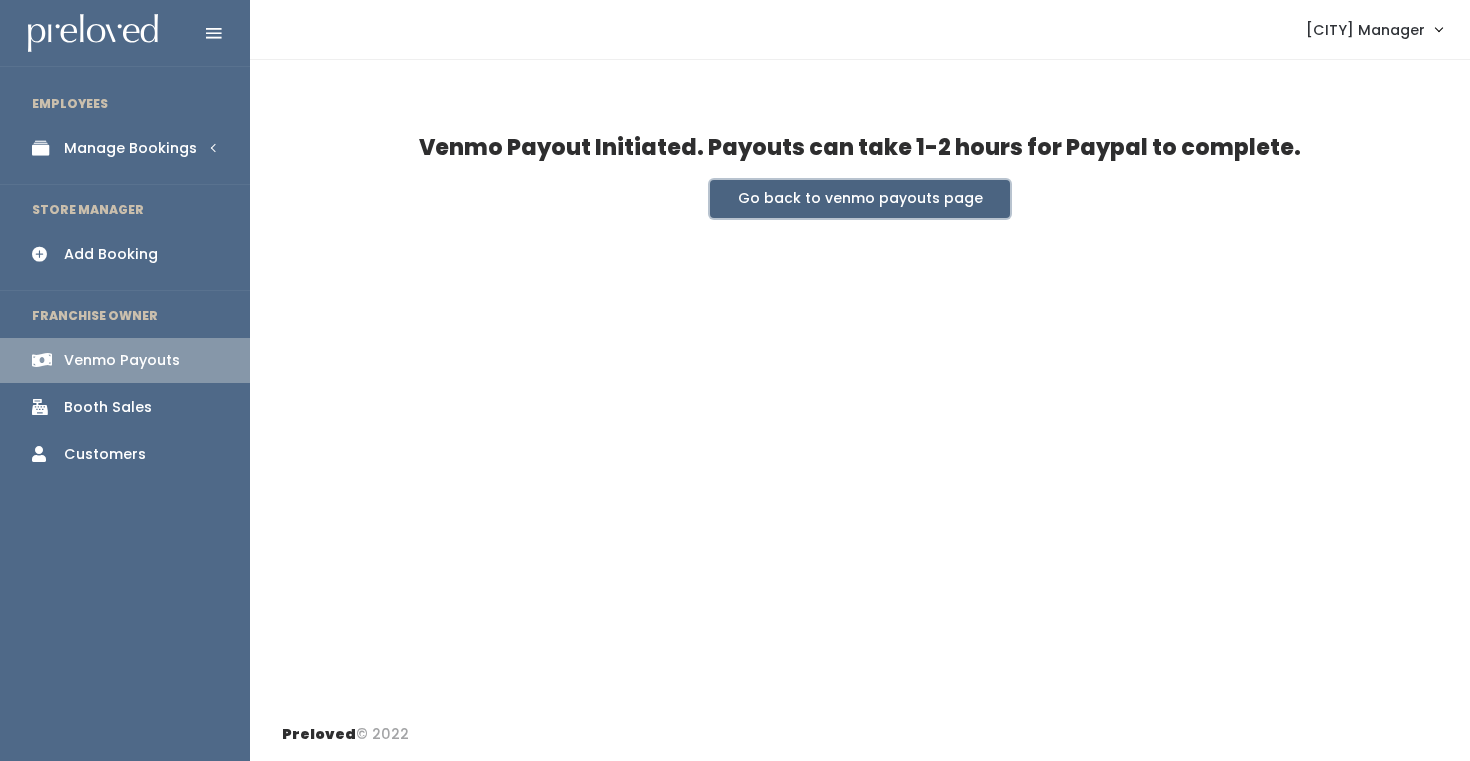 click on "Go back to venmo payouts page" at bounding box center (860, 199) 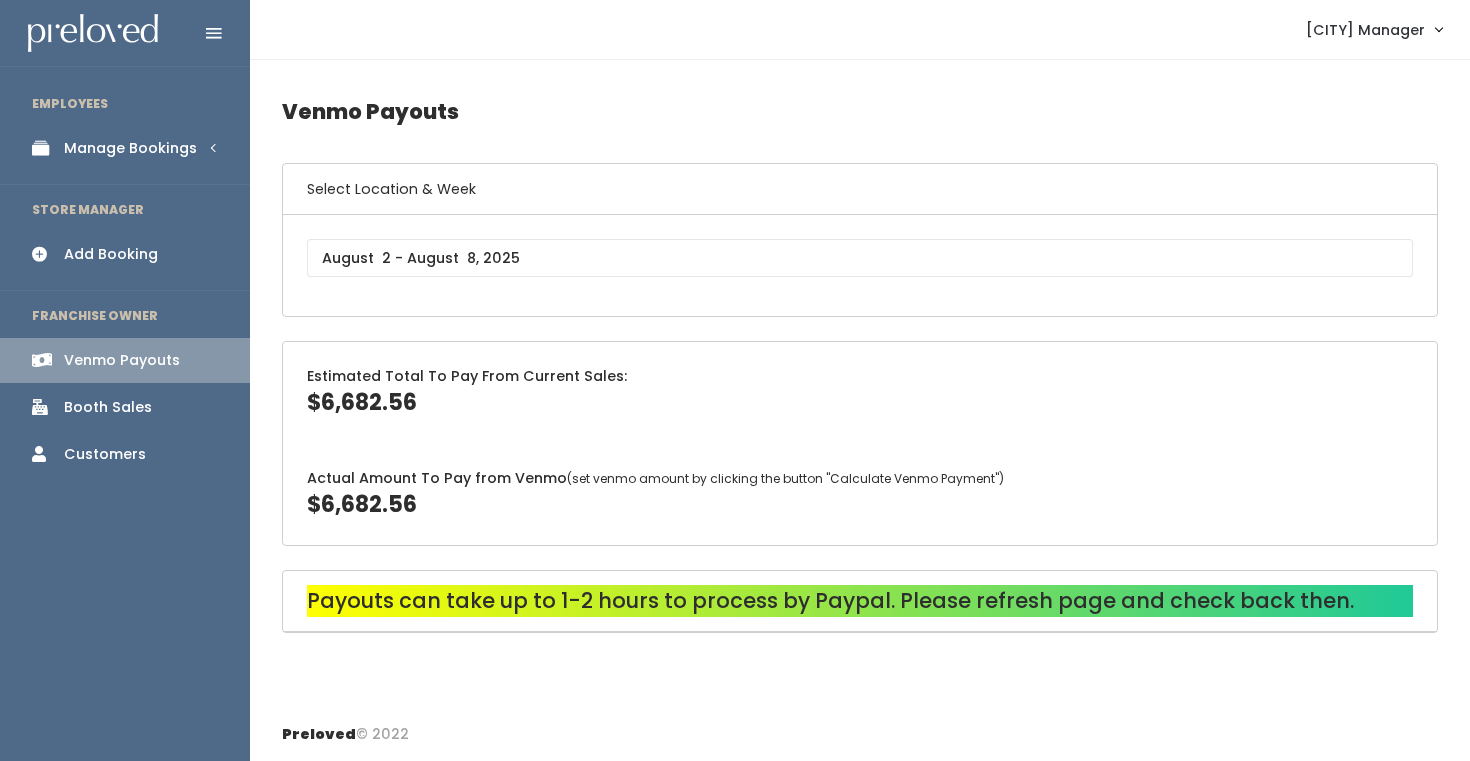 scroll, scrollTop: 0, scrollLeft: 0, axis: both 